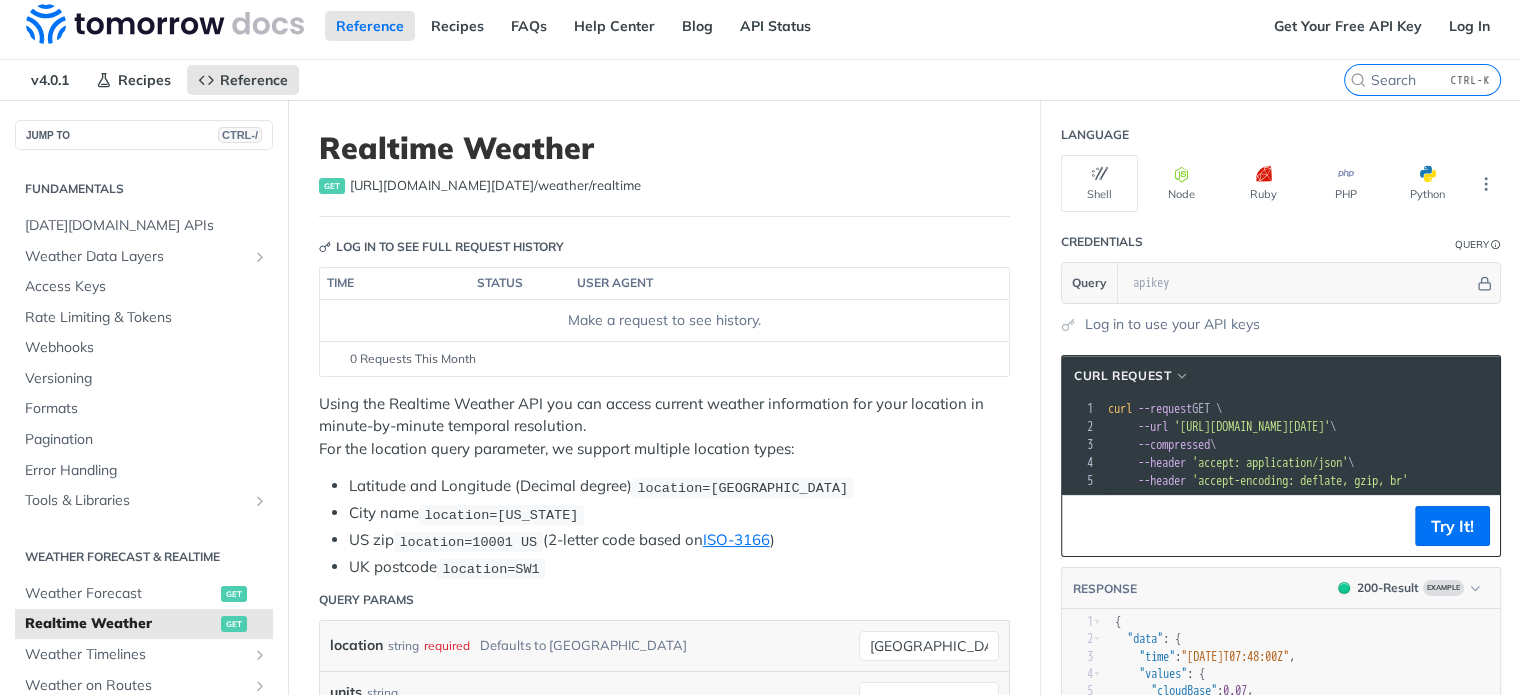 scroll, scrollTop: 0, scrollLeft: 0, axis: both 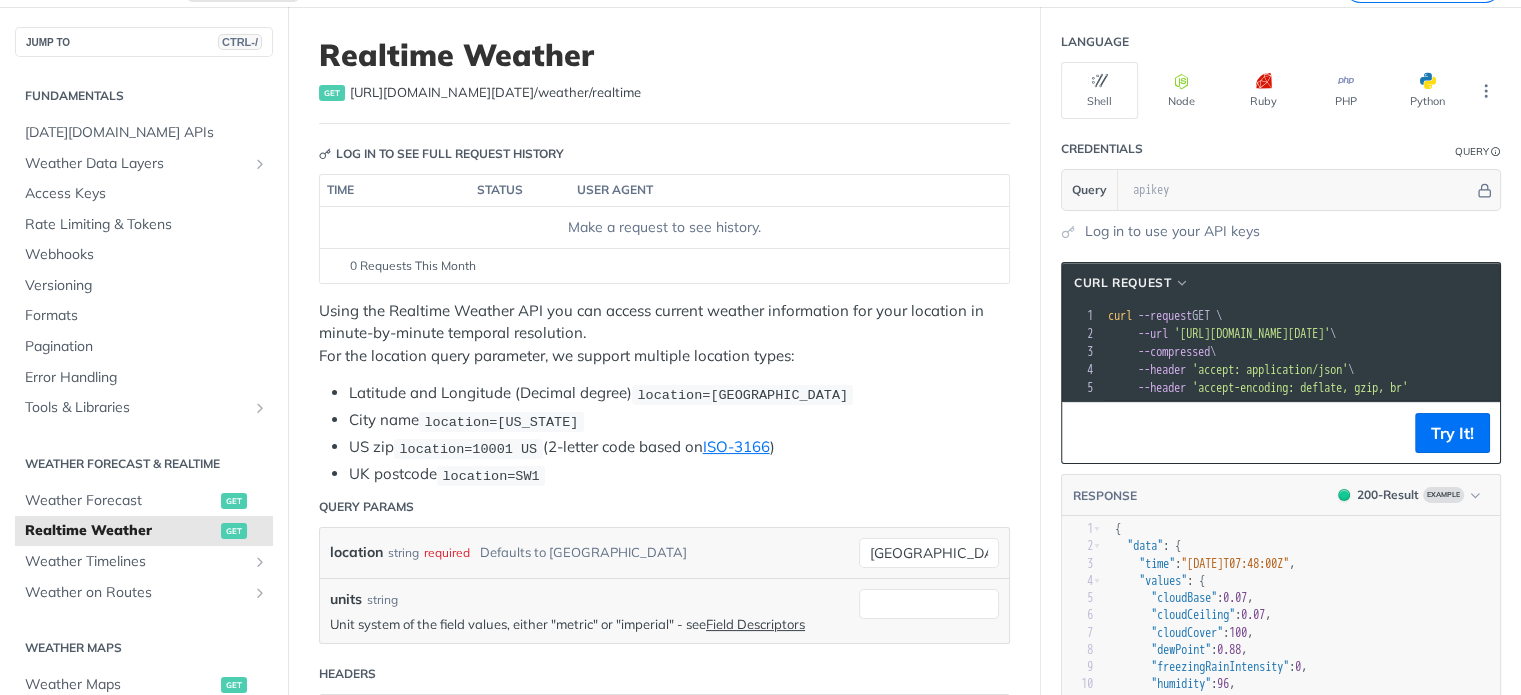 click on "location=[GEOGRAPHIC_DATA]" at bounding box center (742, 394) 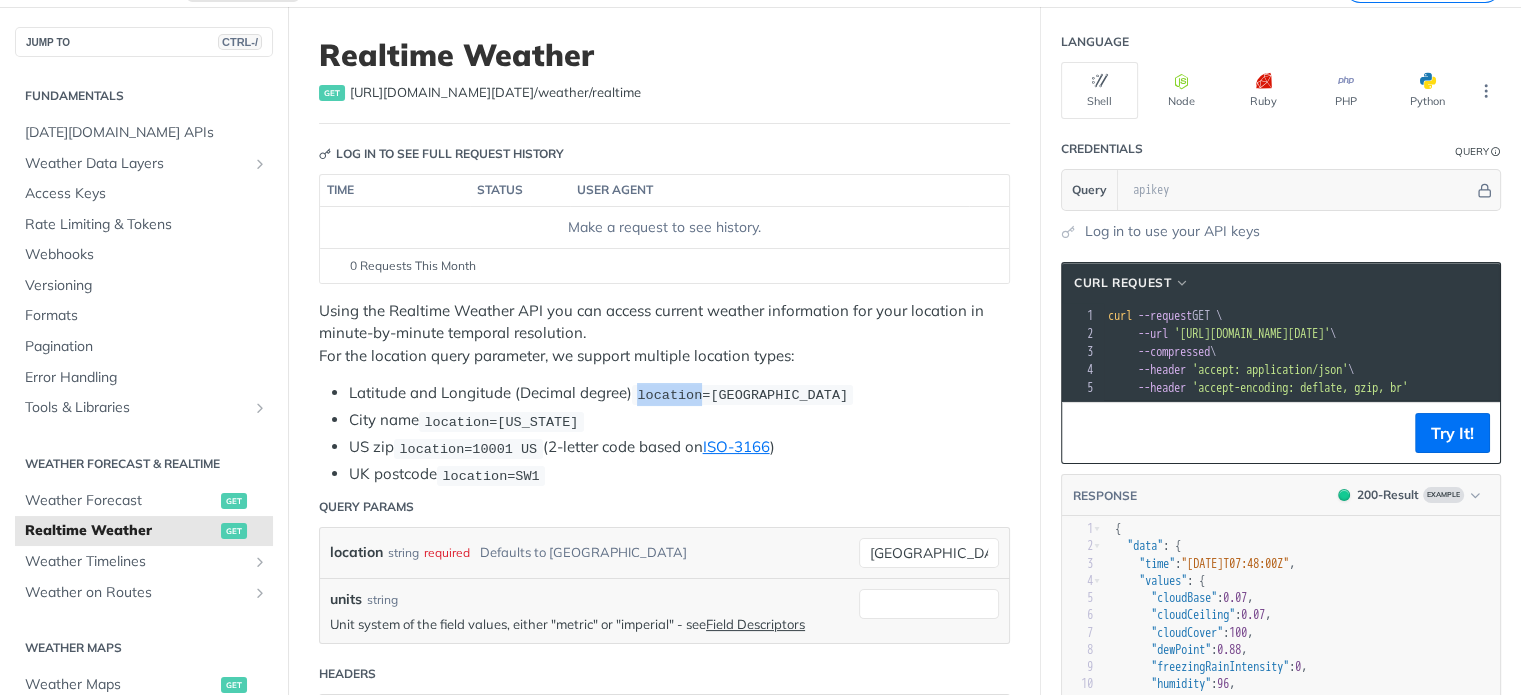 click on "location=[GEOGRAPHIC_DATA]" at bounding box center (742, 394) 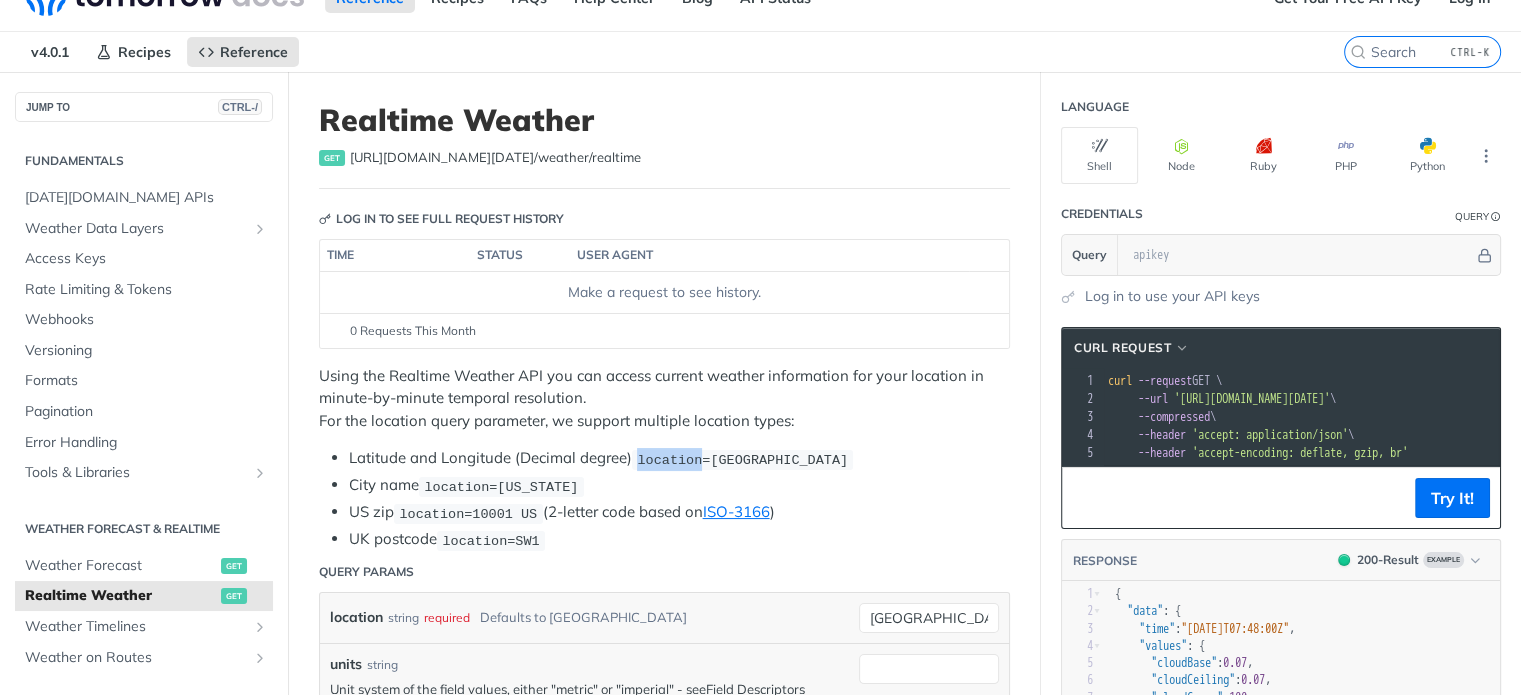 scroll, scrollTop: 0, scrollLeft: 0, axis: both 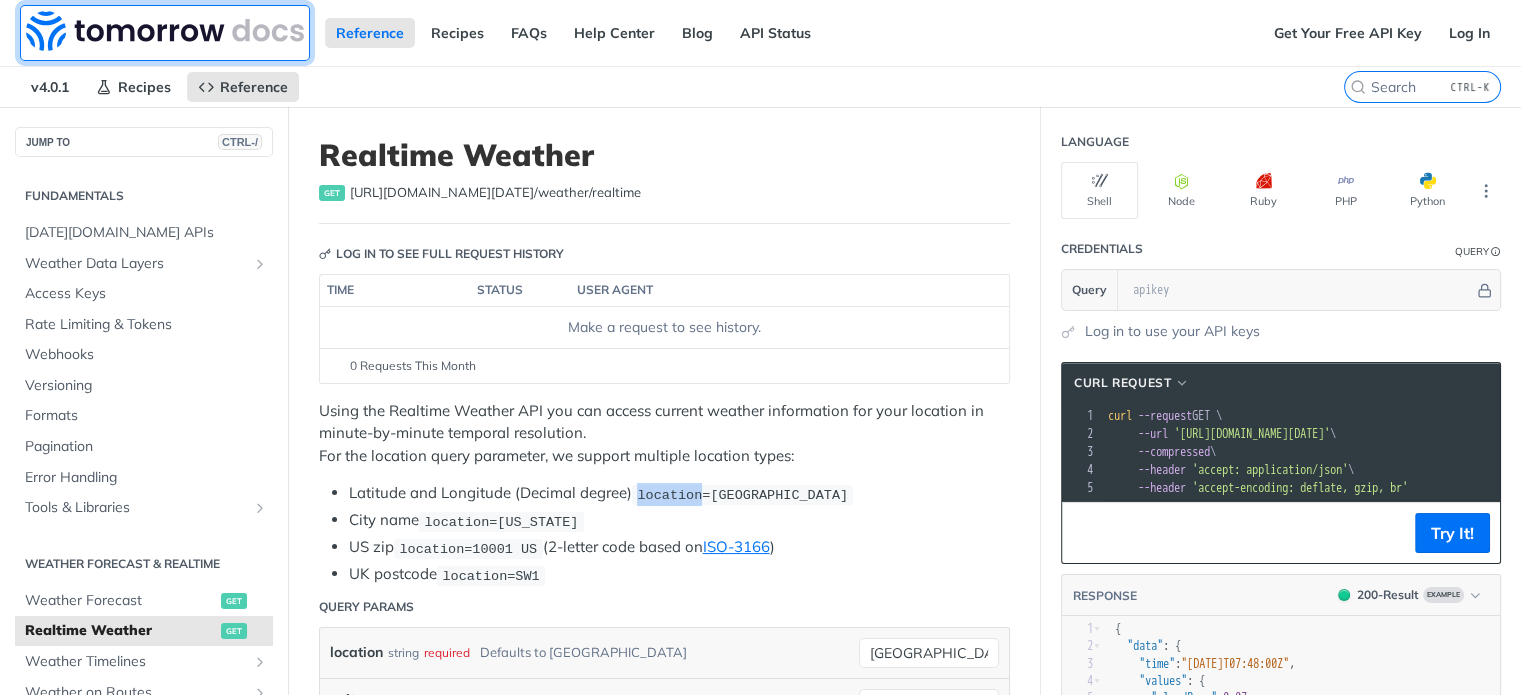 click at bounding box center (165, 31) 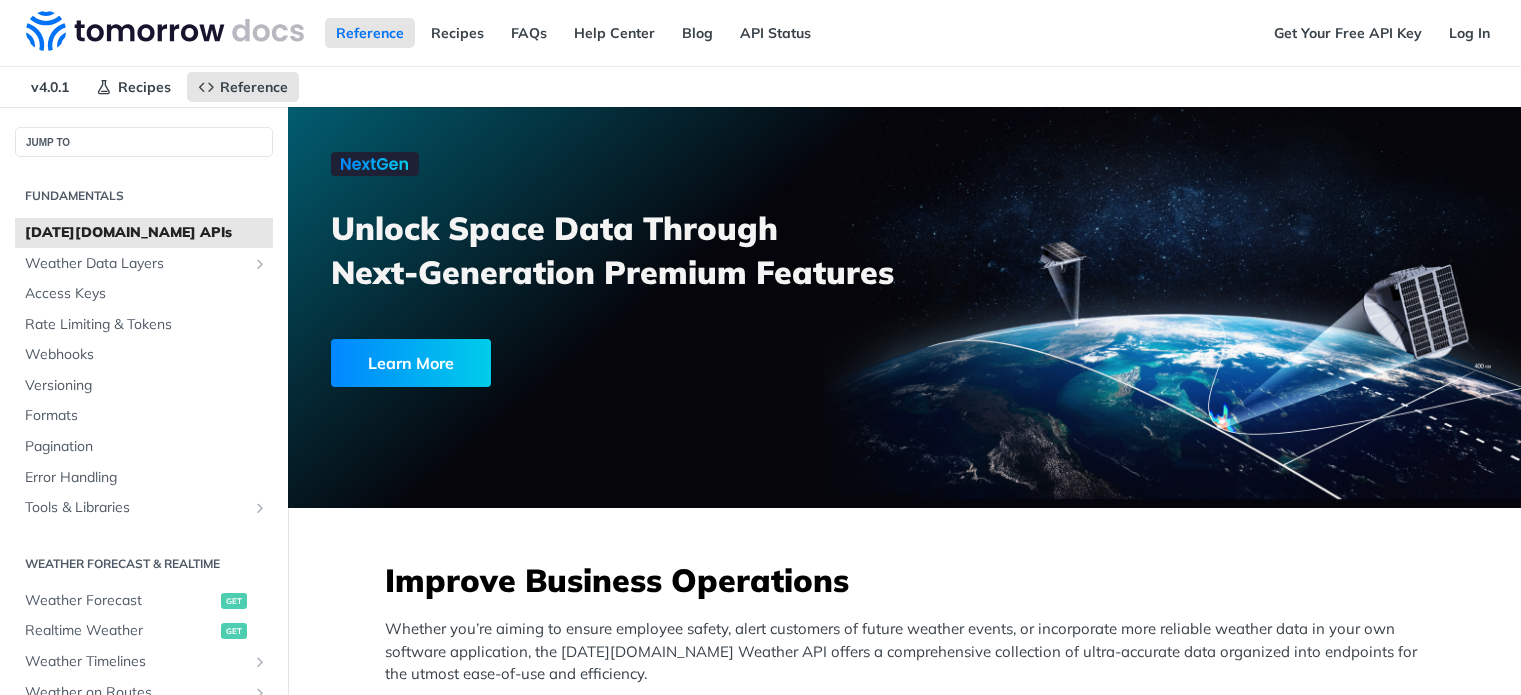 scroll, scrollTop: 0, scrollLeft: 0, axis: both 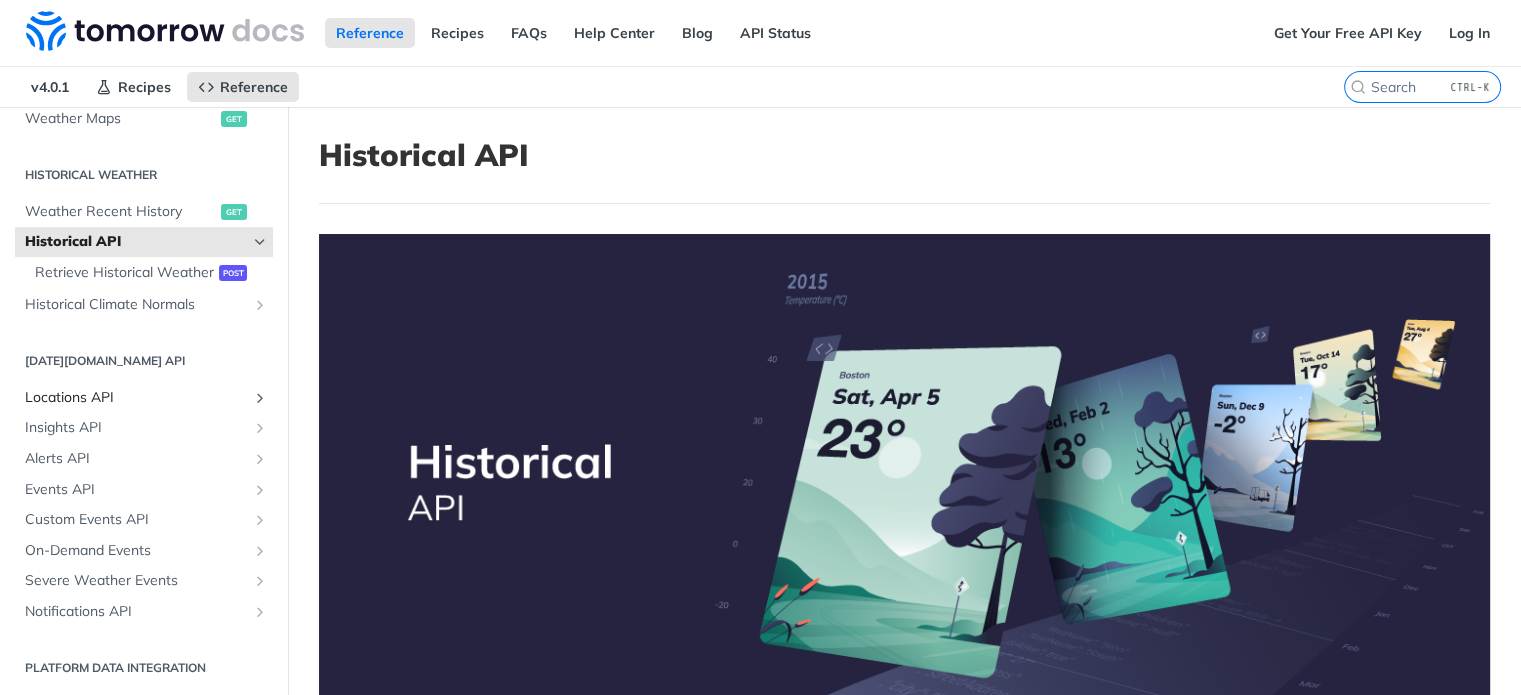 click on "Locations API" at bounding box center [136, 398] 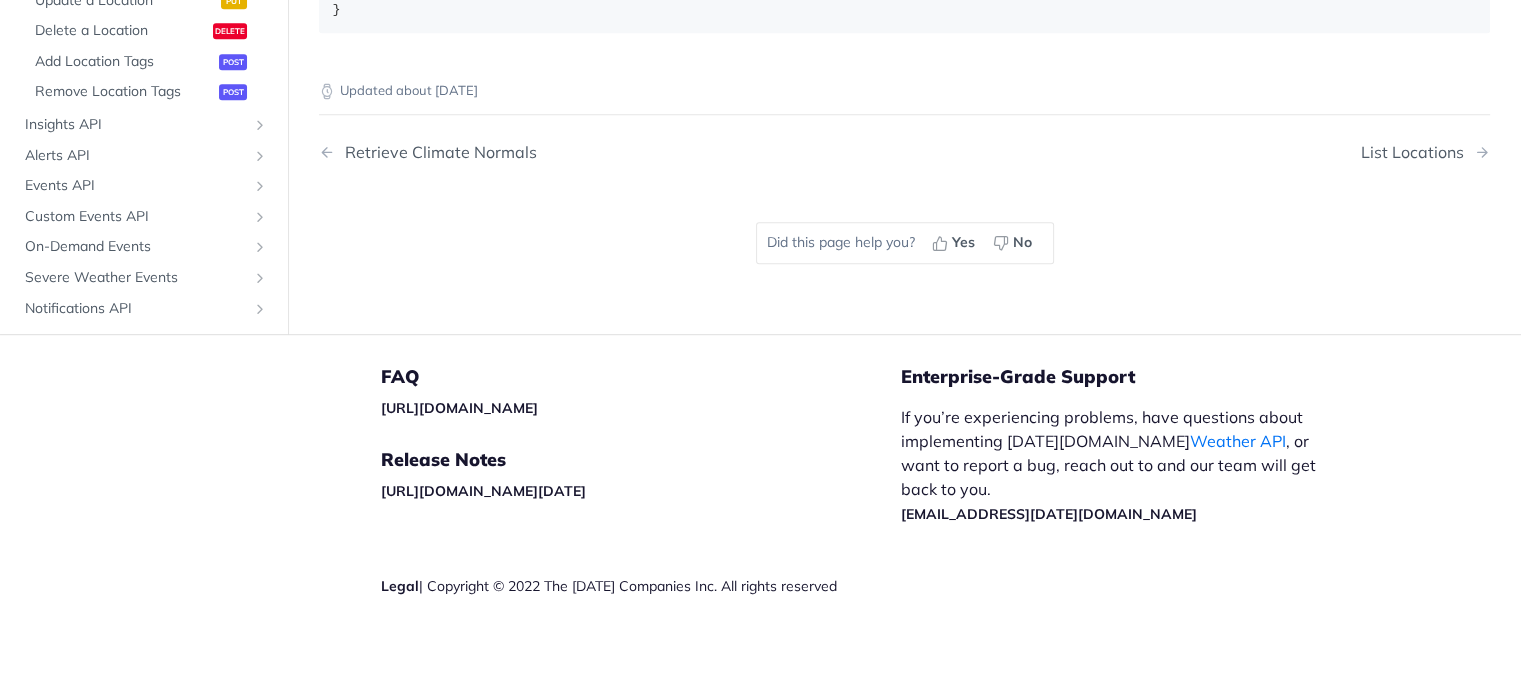scroll, scrollTop: 1180, scrollLeft: 0, axis: vertical 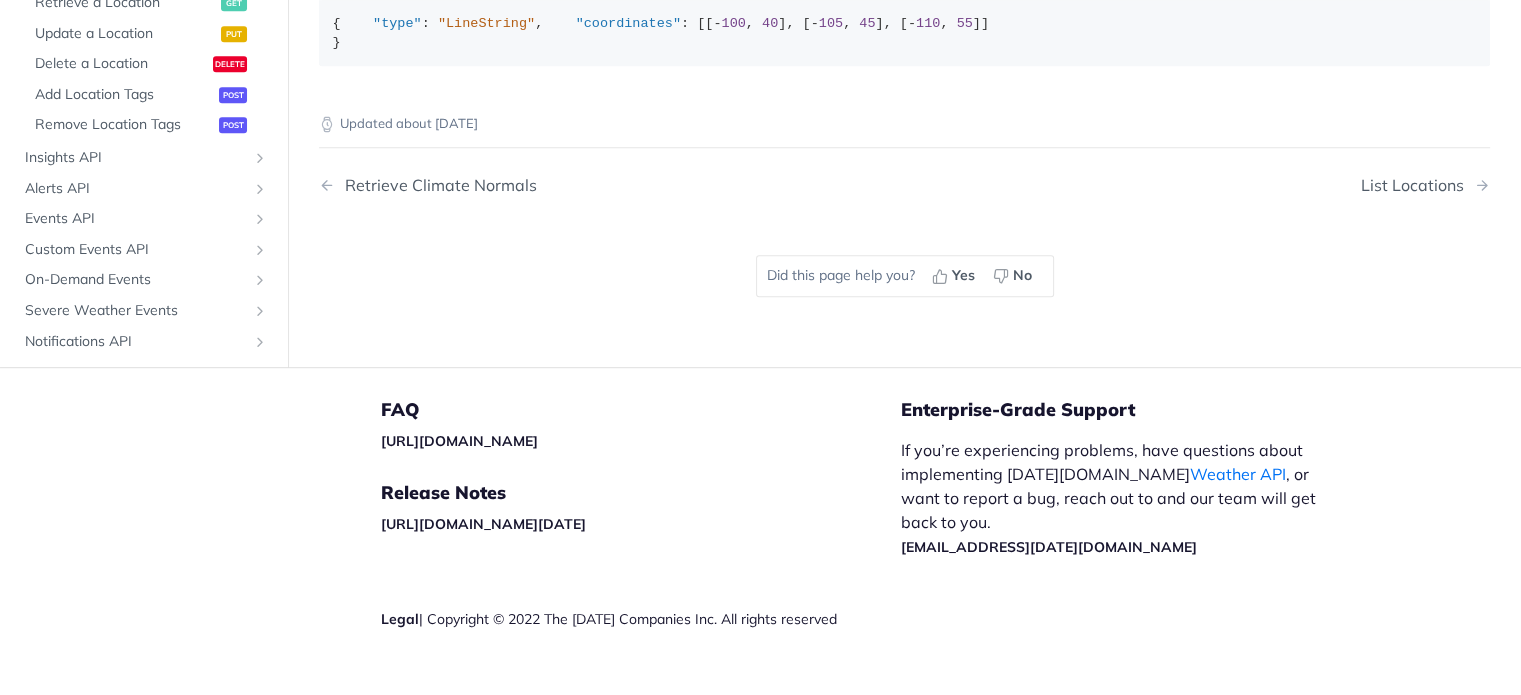 click on "List Locations" at bounding box center (125, -58) 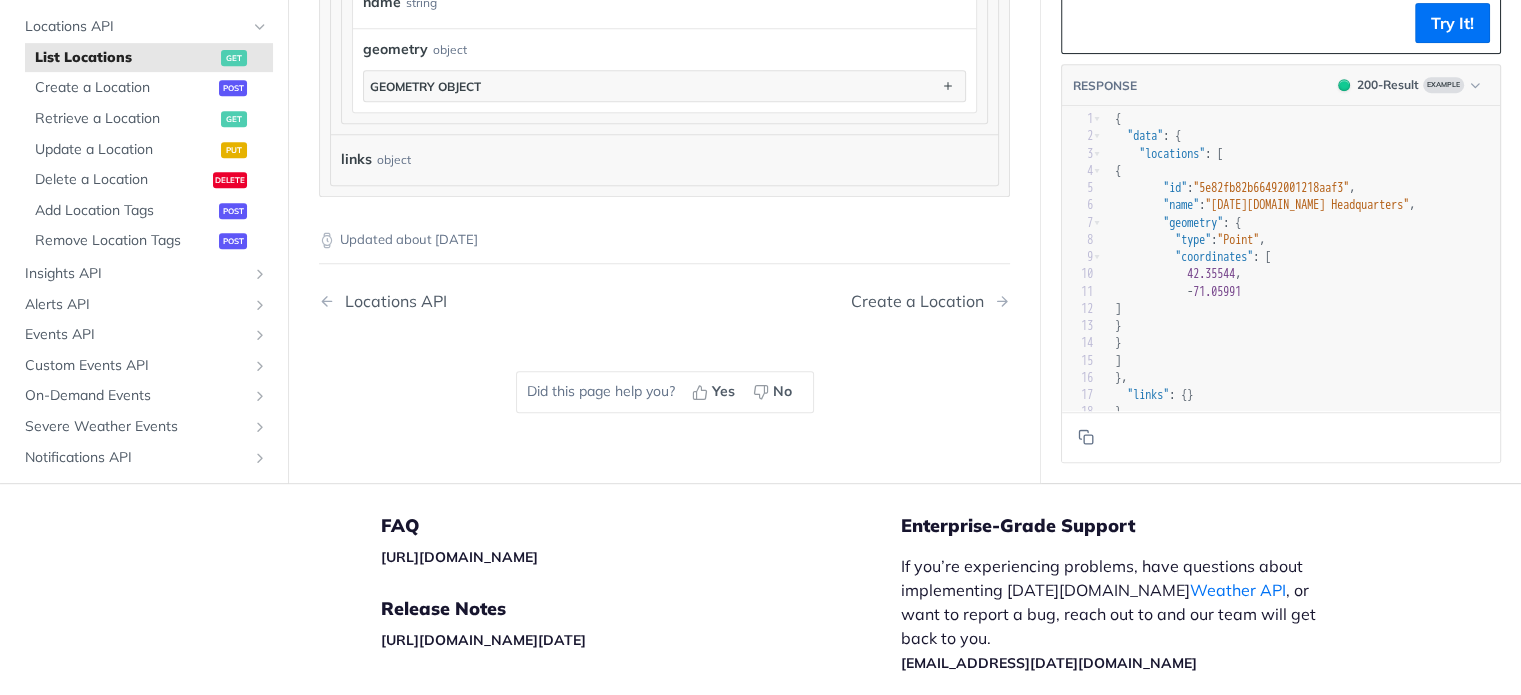 scroll, scrollTop: 769, scrollLeft: 0, axis: vertical 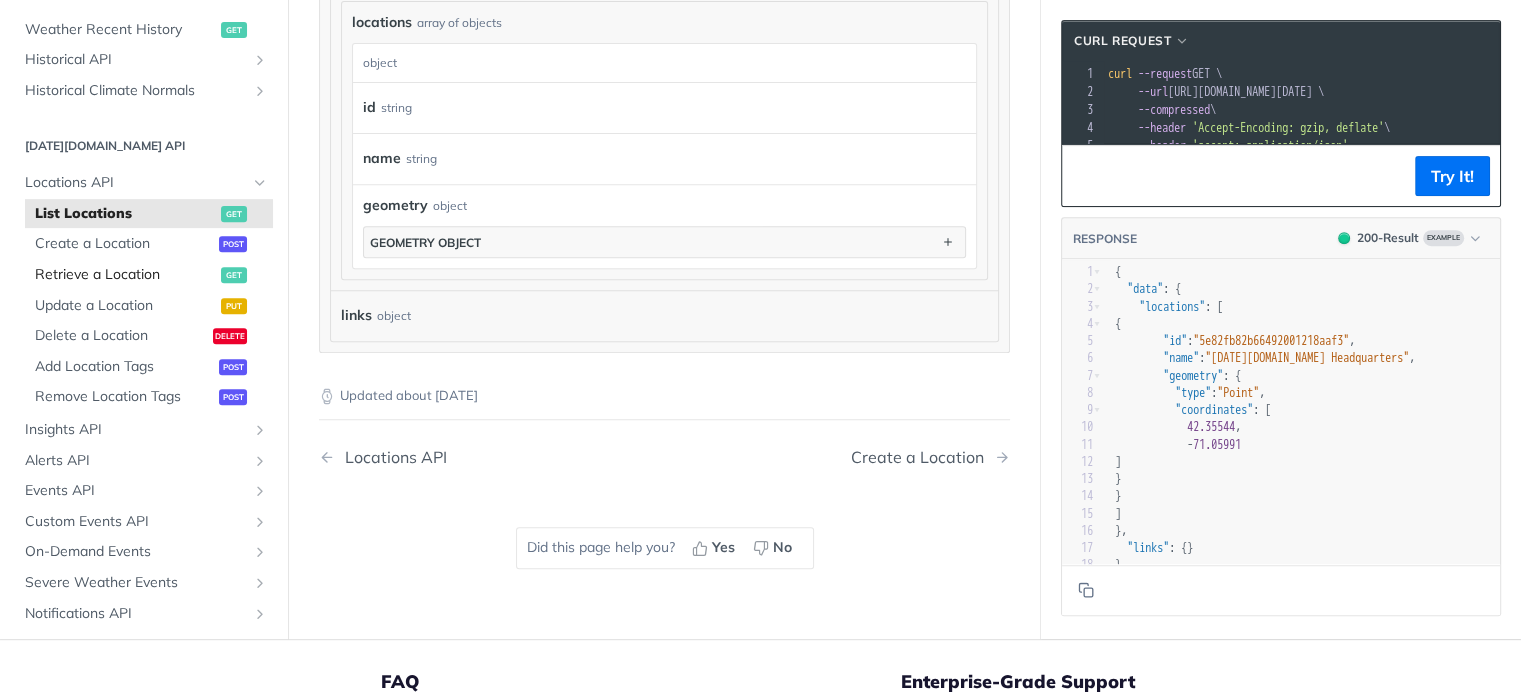 click on "Retrieve a Location" at bounding box center [125, 275] 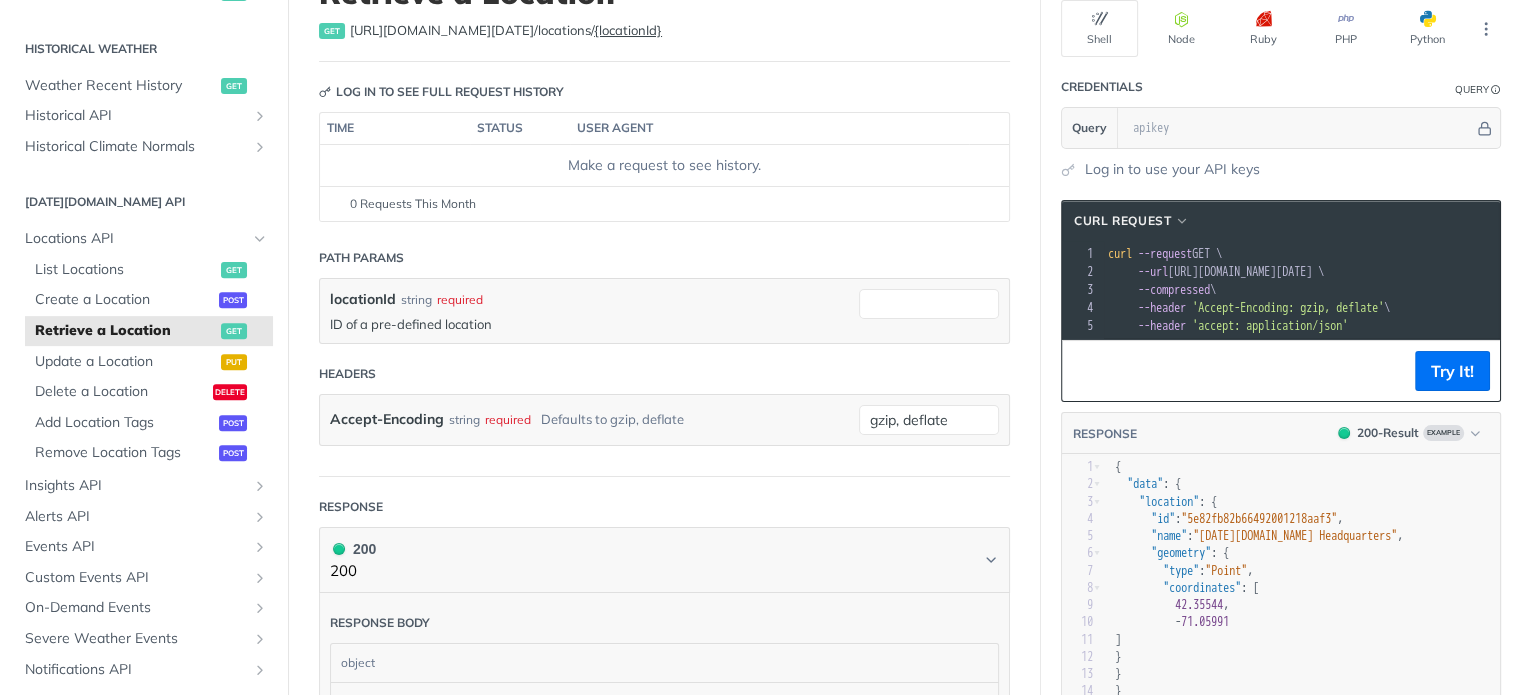 scroll, scrollTop: 140, scrollLeft: 0, axis: vertical 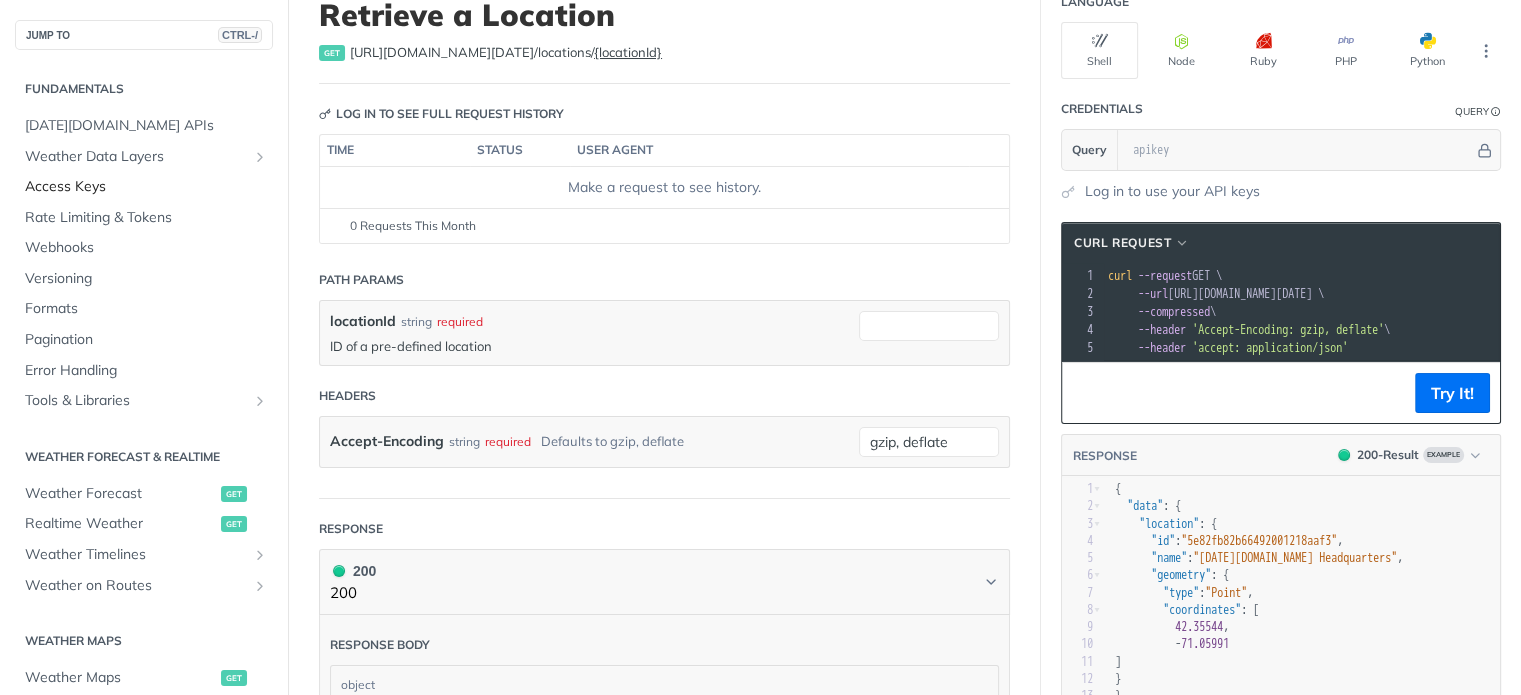 click on "Access Keys" at bounding box center [146, 187] 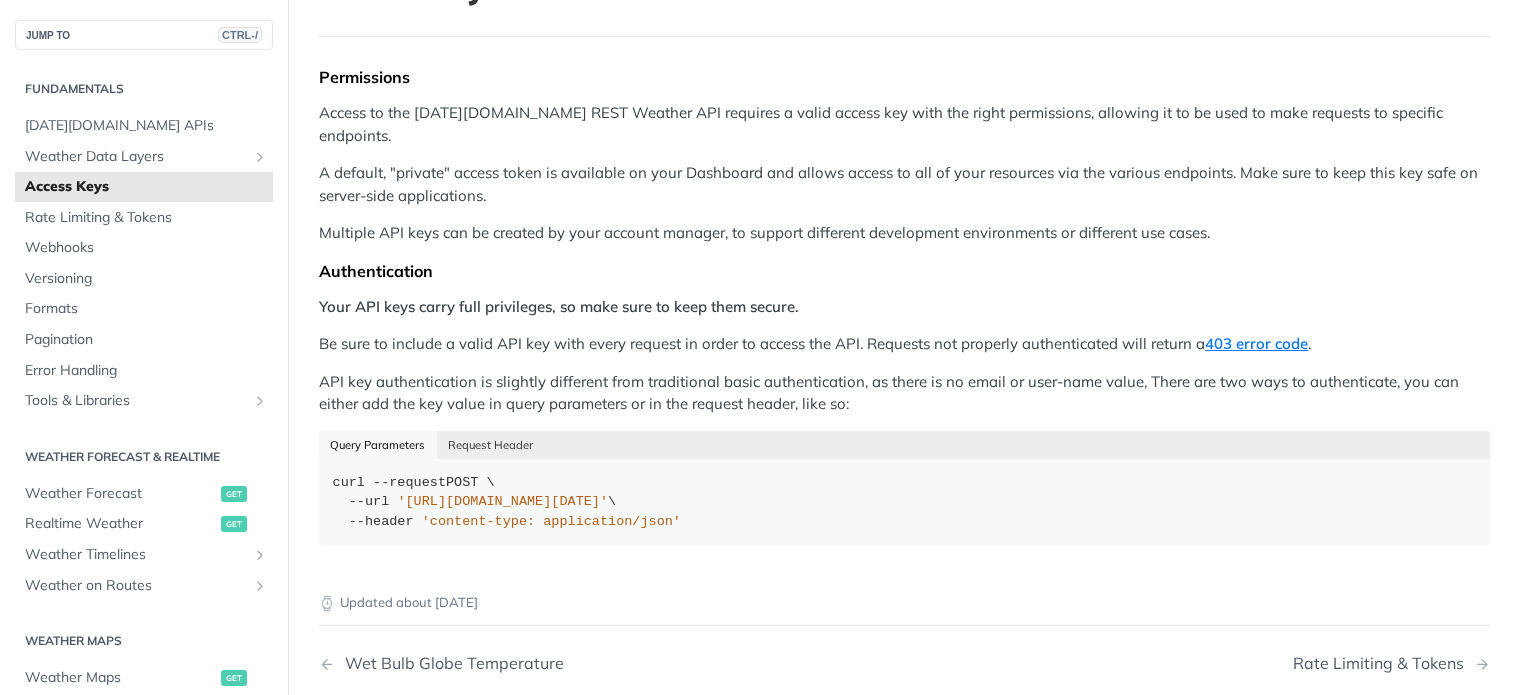 scroll, scrollTop: 200, scrollLeft: 0, axis: vertical 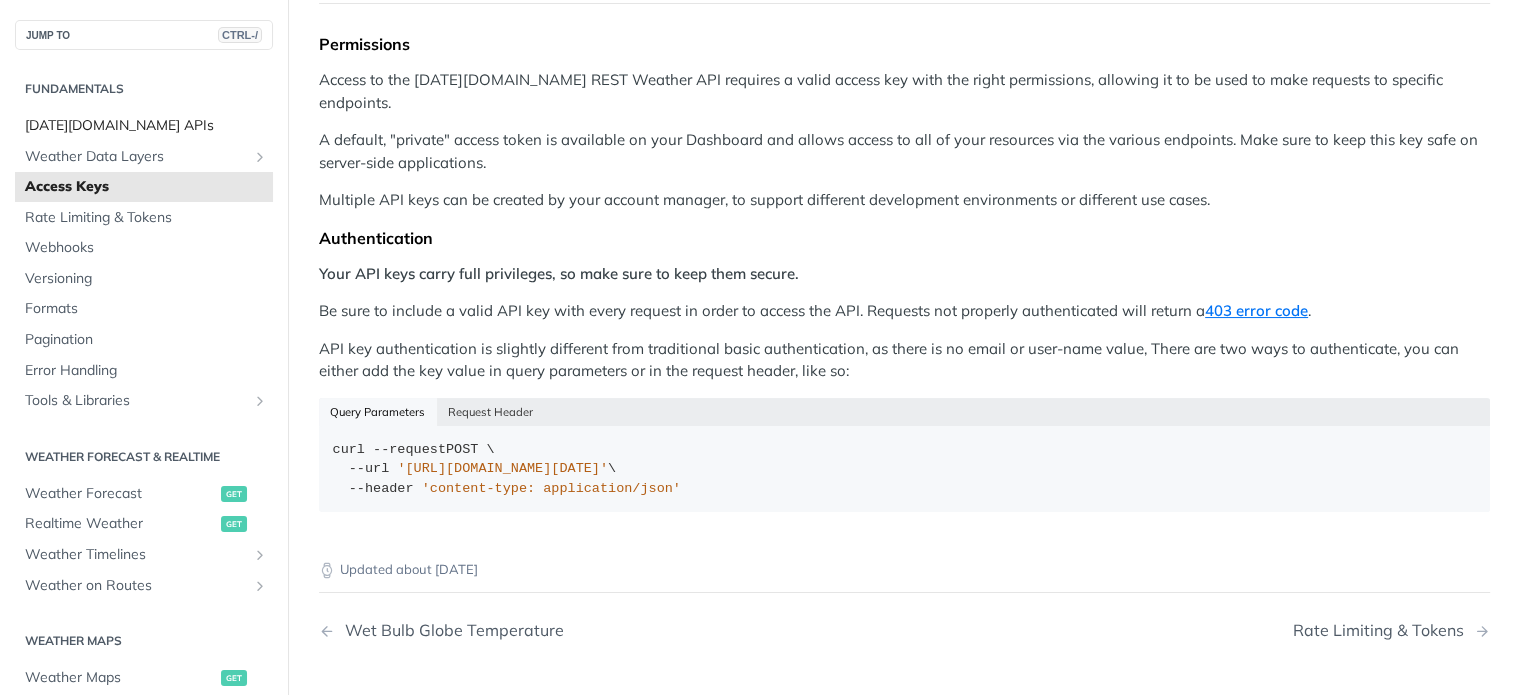 click on "[DATE][DOMAIN_NAME] APIs" at bounding box center (144, 126) 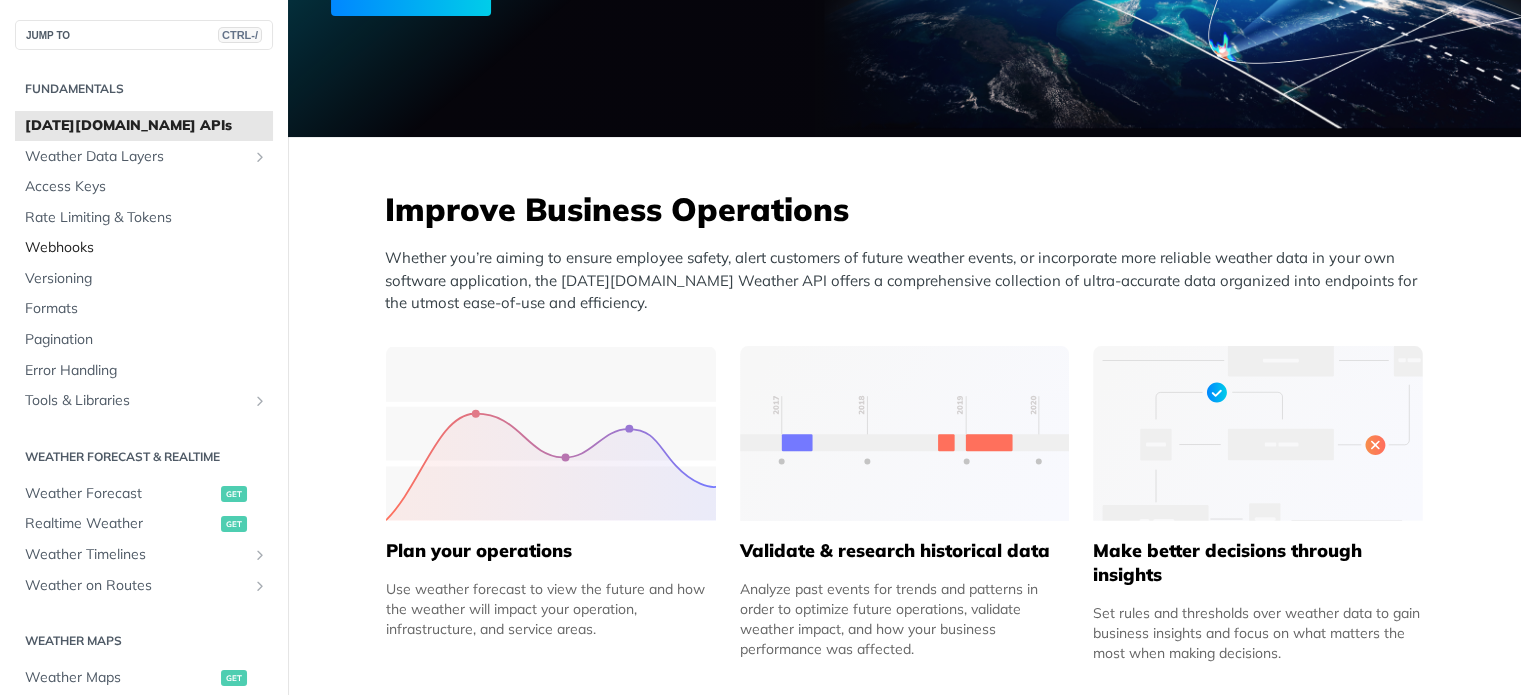 scroll, scrollTop: 400, scrollLeft: 0, axis: vertical 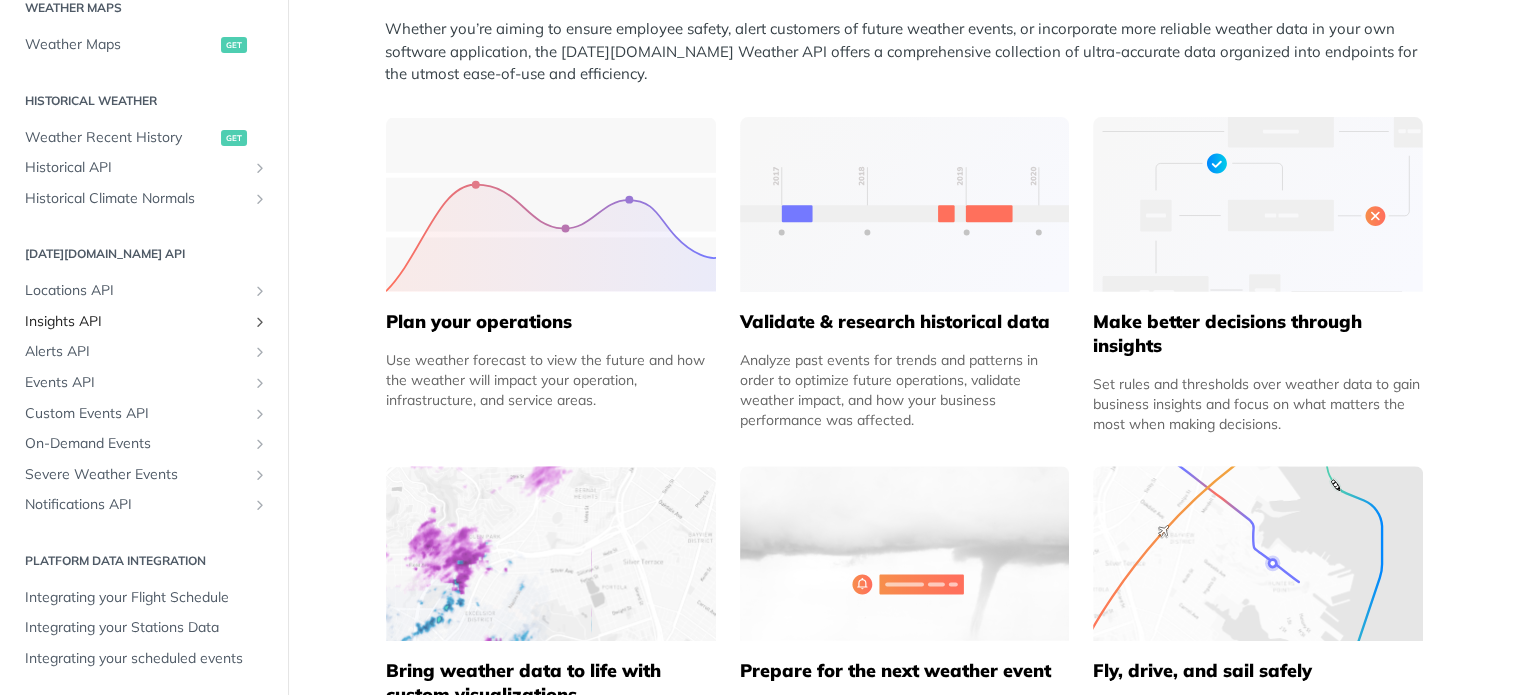 click on "Insights API" at bounding box center [136, 322] 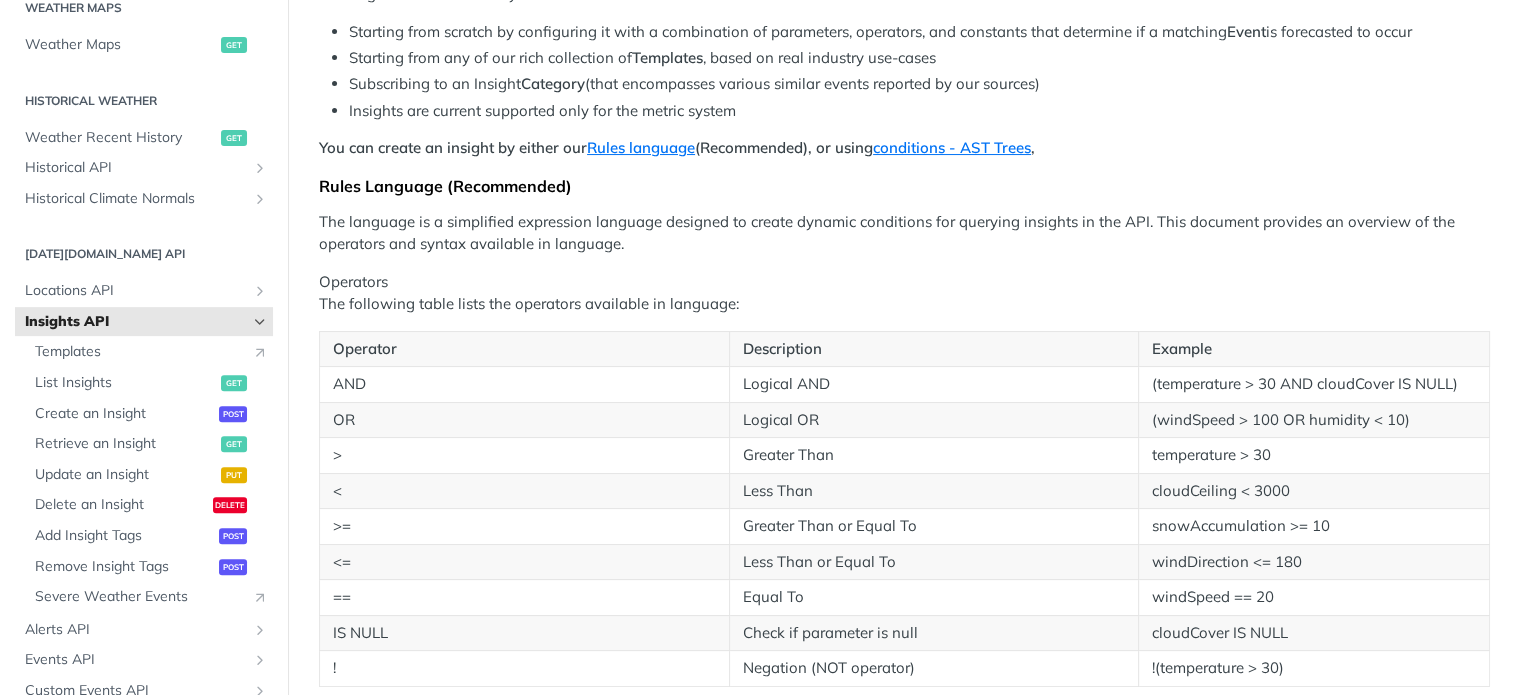 scroll, scrollTop: 0, scrollLeft: 0, axis: both 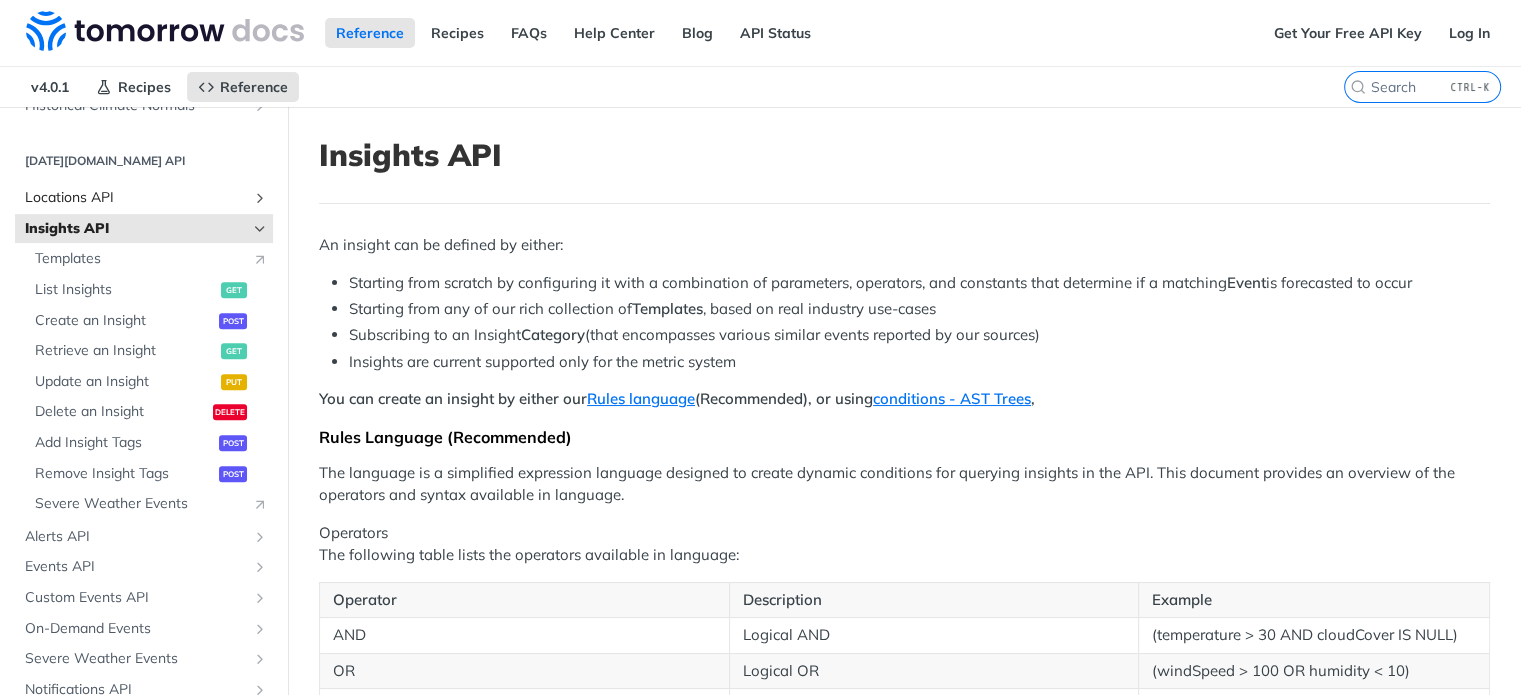 click on "Locations API" at bounding box center (136, 198) 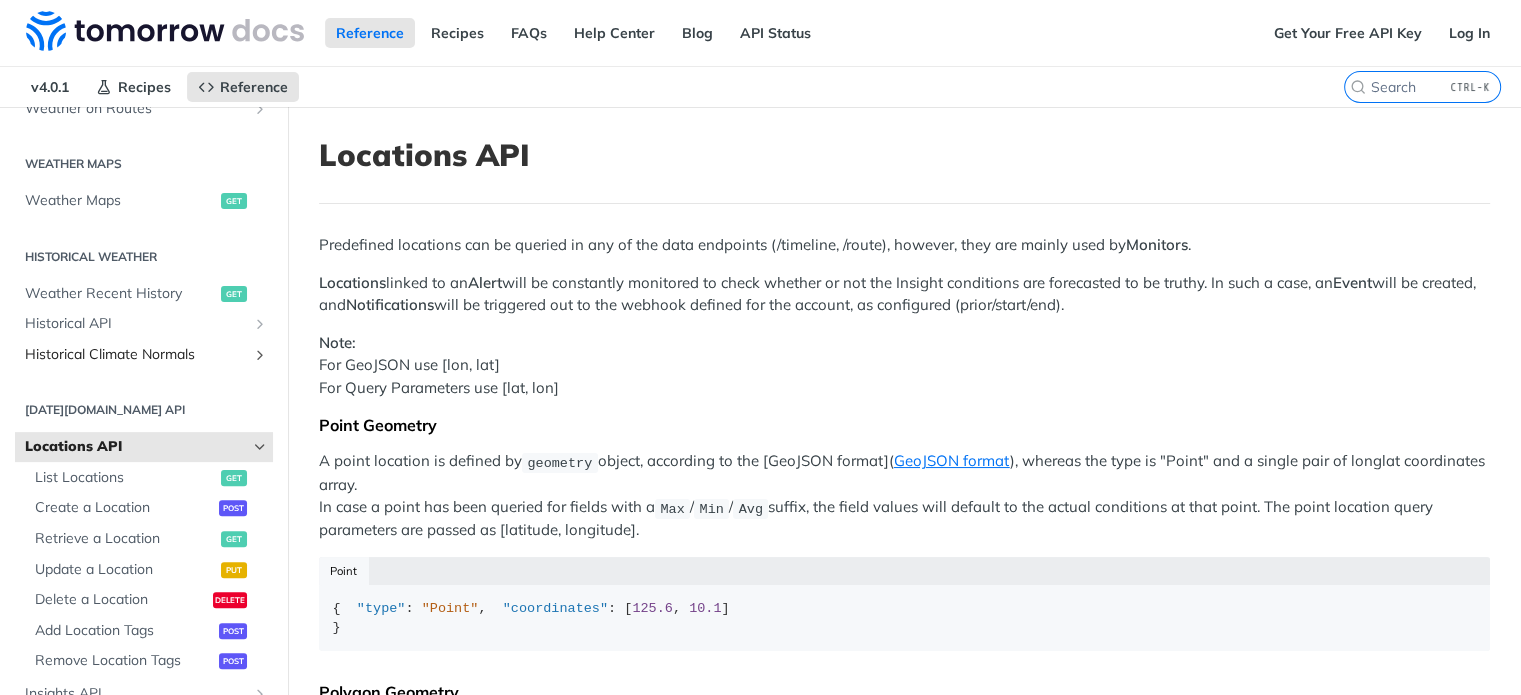 scroll, scrollTop: 549, scrollLeft: 0, axis: vertical 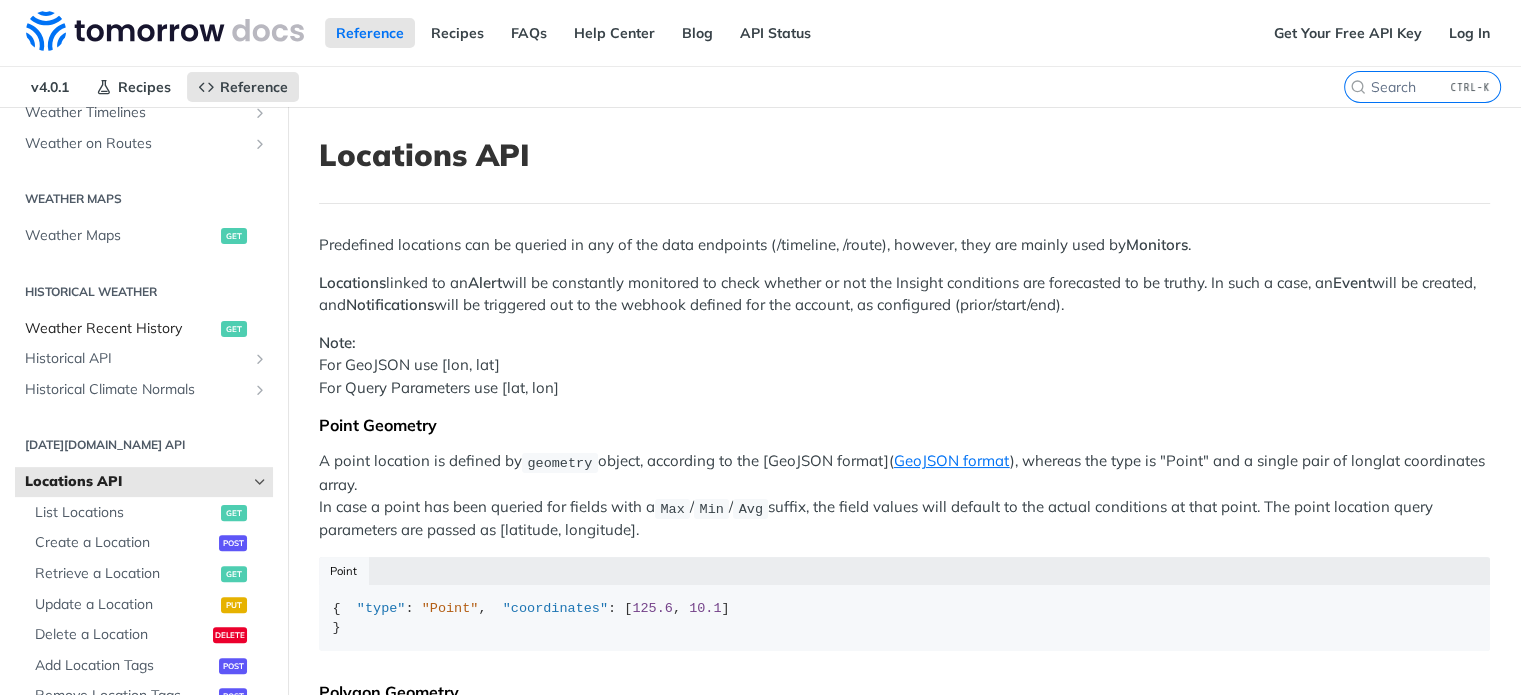 click on "Weather Recent History" at bounding box center [120, 329] 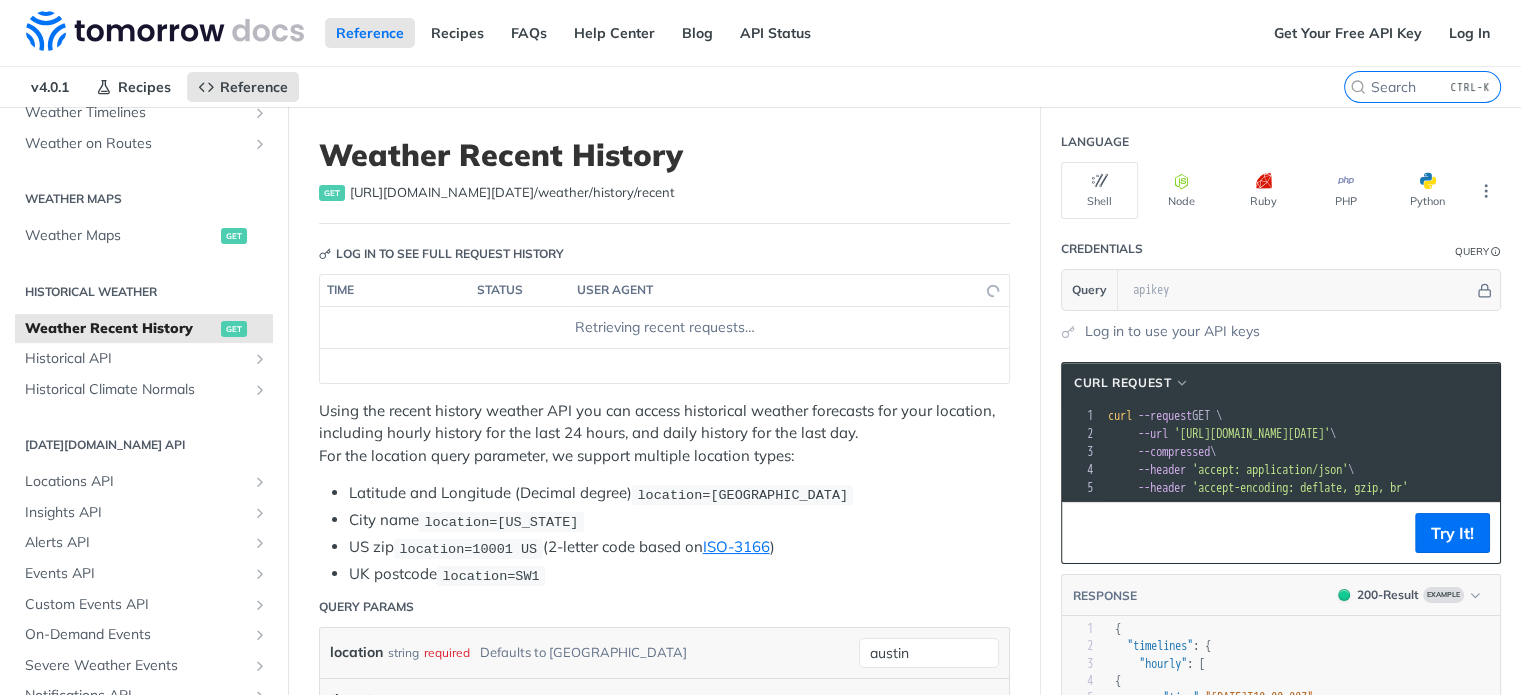 scroll, scrollTop: 449, scrollLeft: 0, axis: vertical 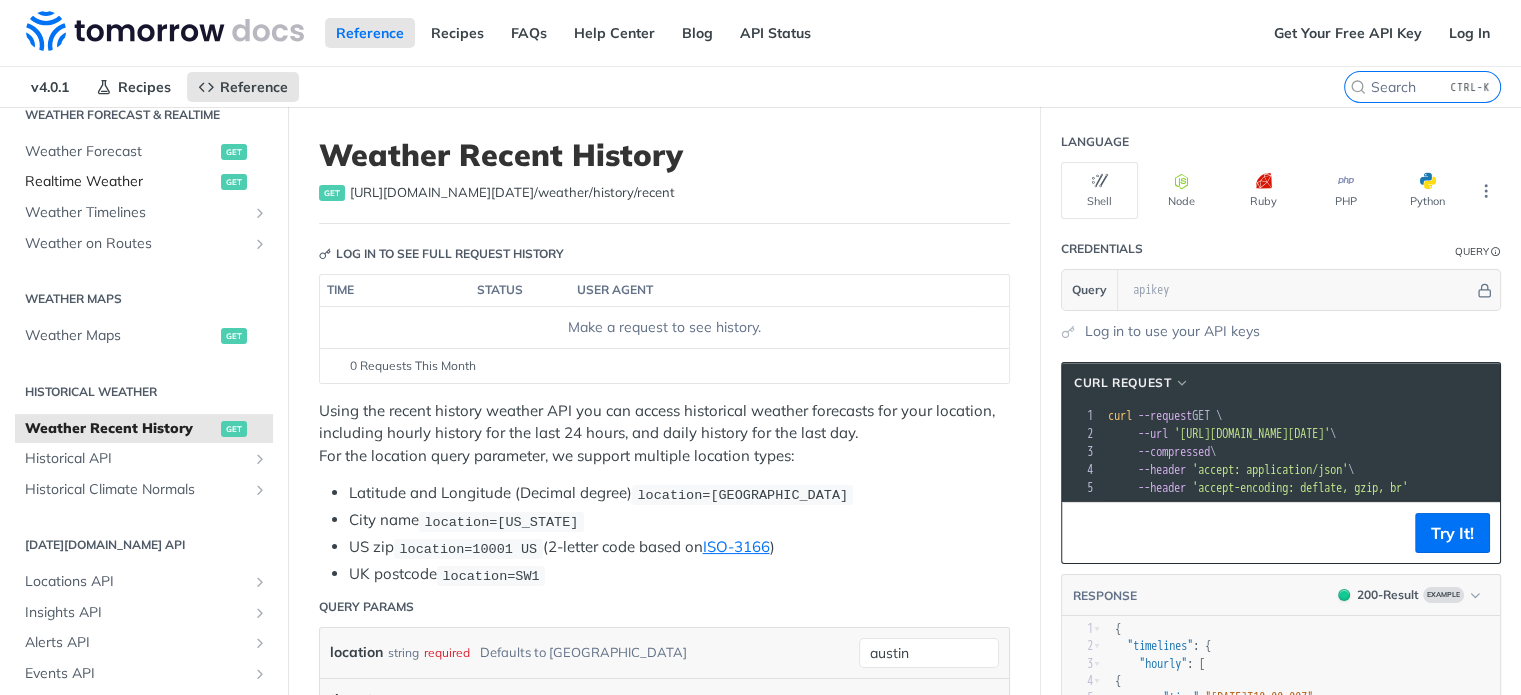 click on "Realtime Weather" at bounding box center (120, 182) 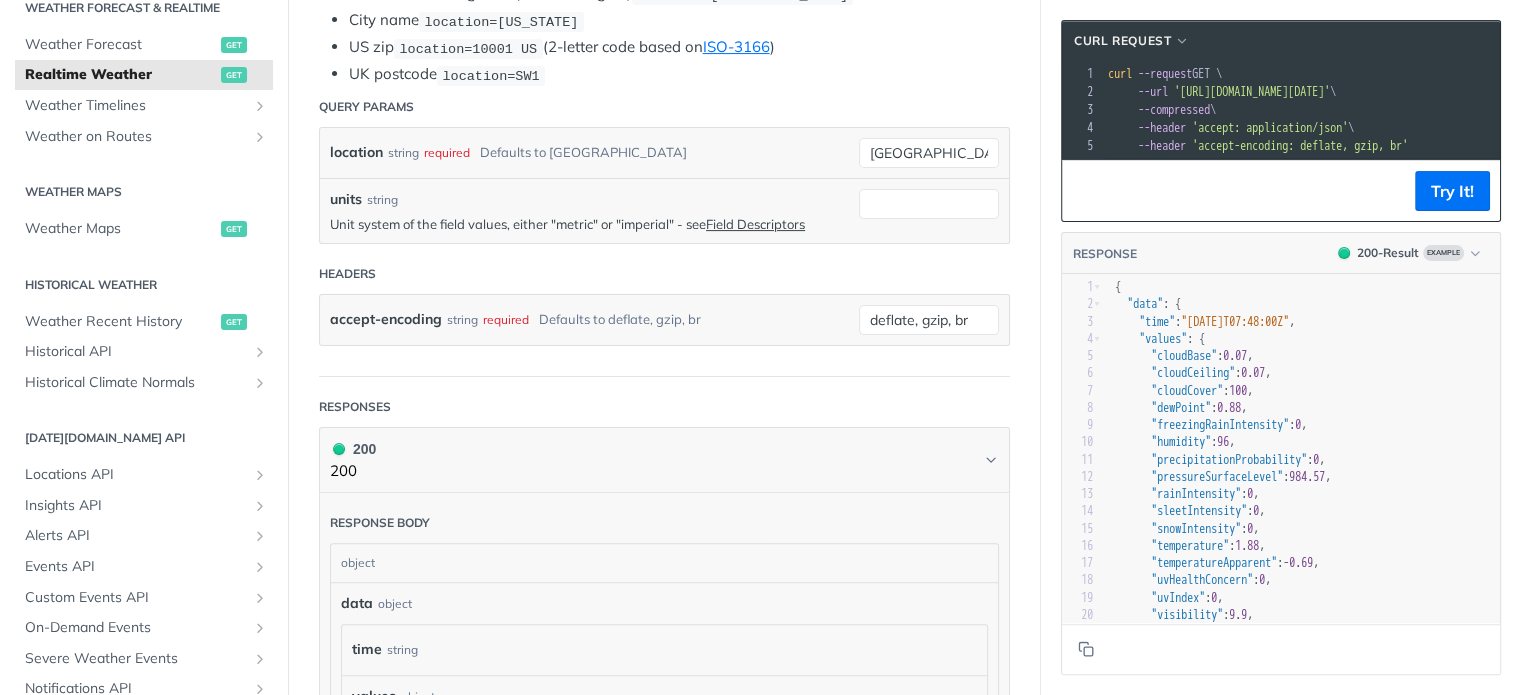 scroll, scrollTop: 300, scrollLeft: 0, axis: vertical 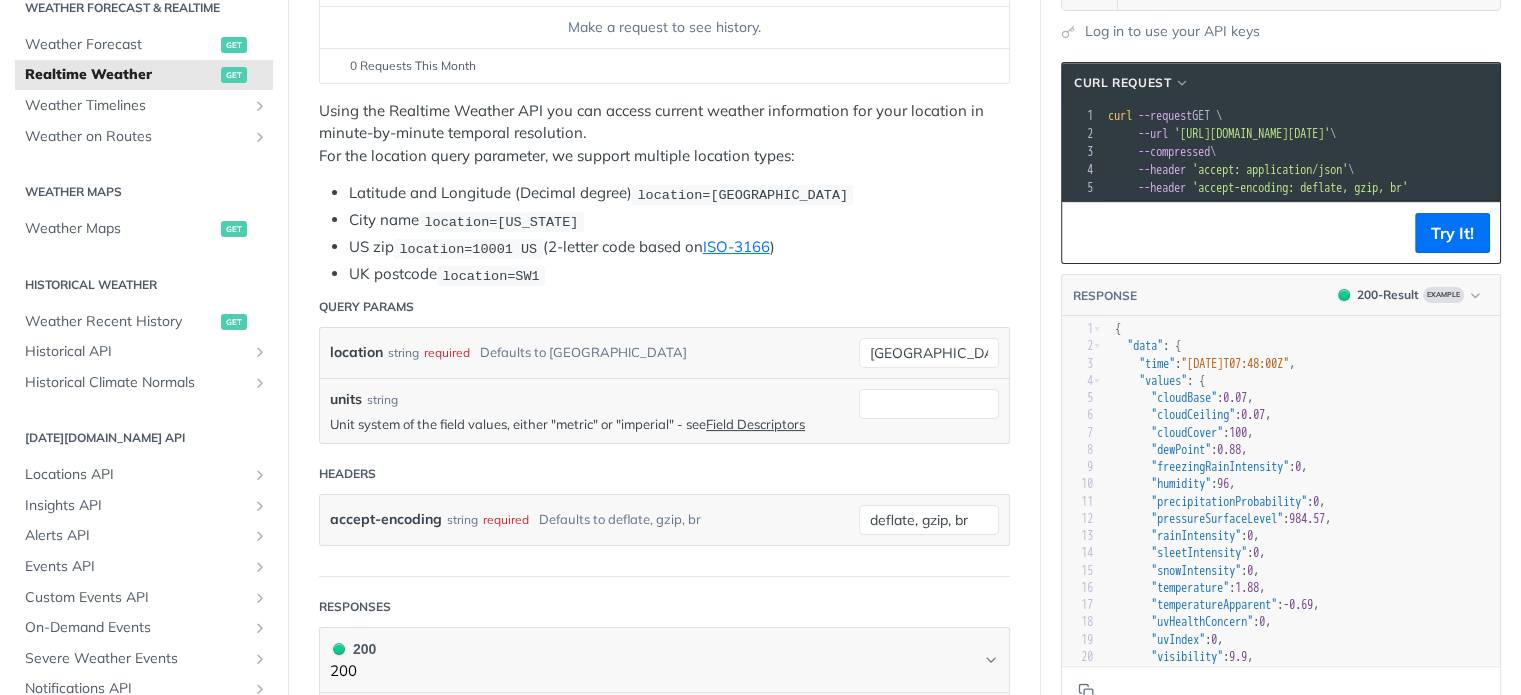 click on "location=[GEOGRAPHIC_DATA]" at bounding box center [742, 194] 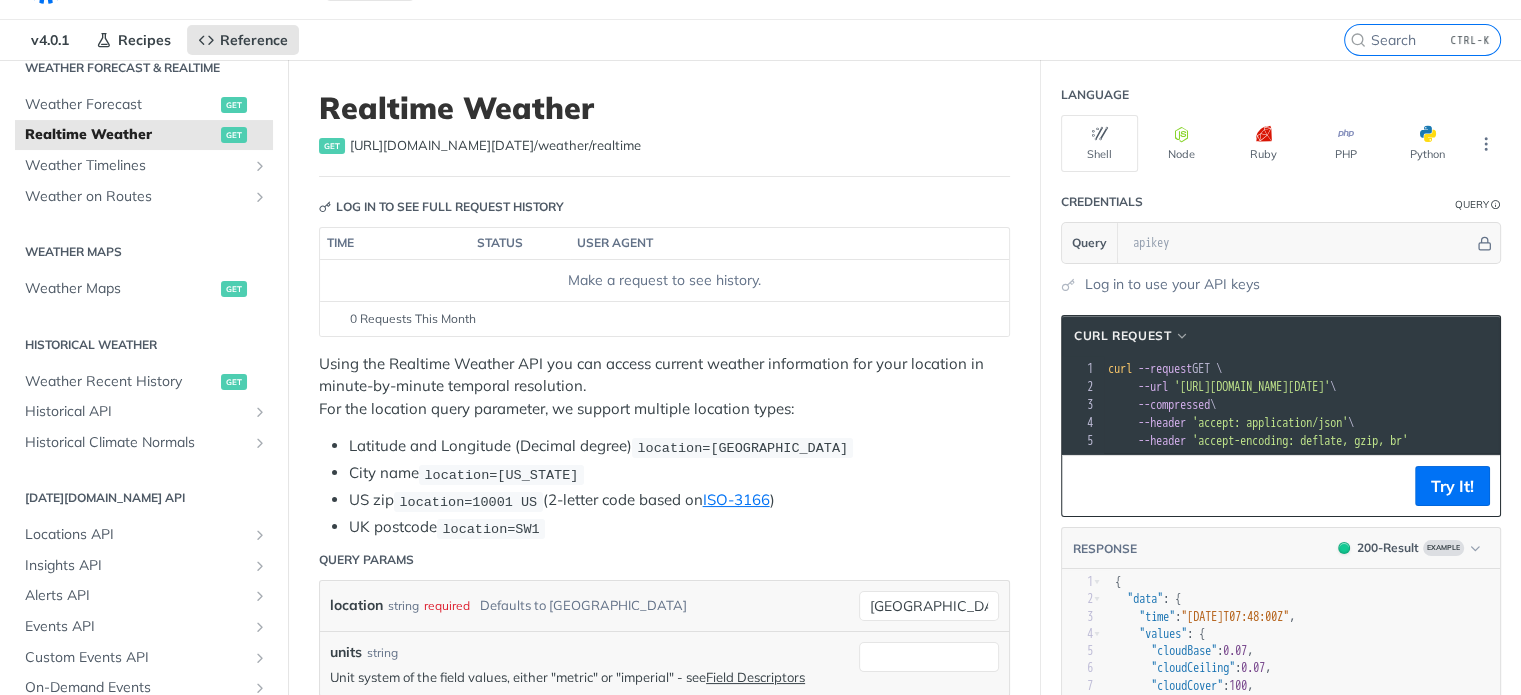 scroll, scrollTop: 0, scrollLeft: 0, axis: both 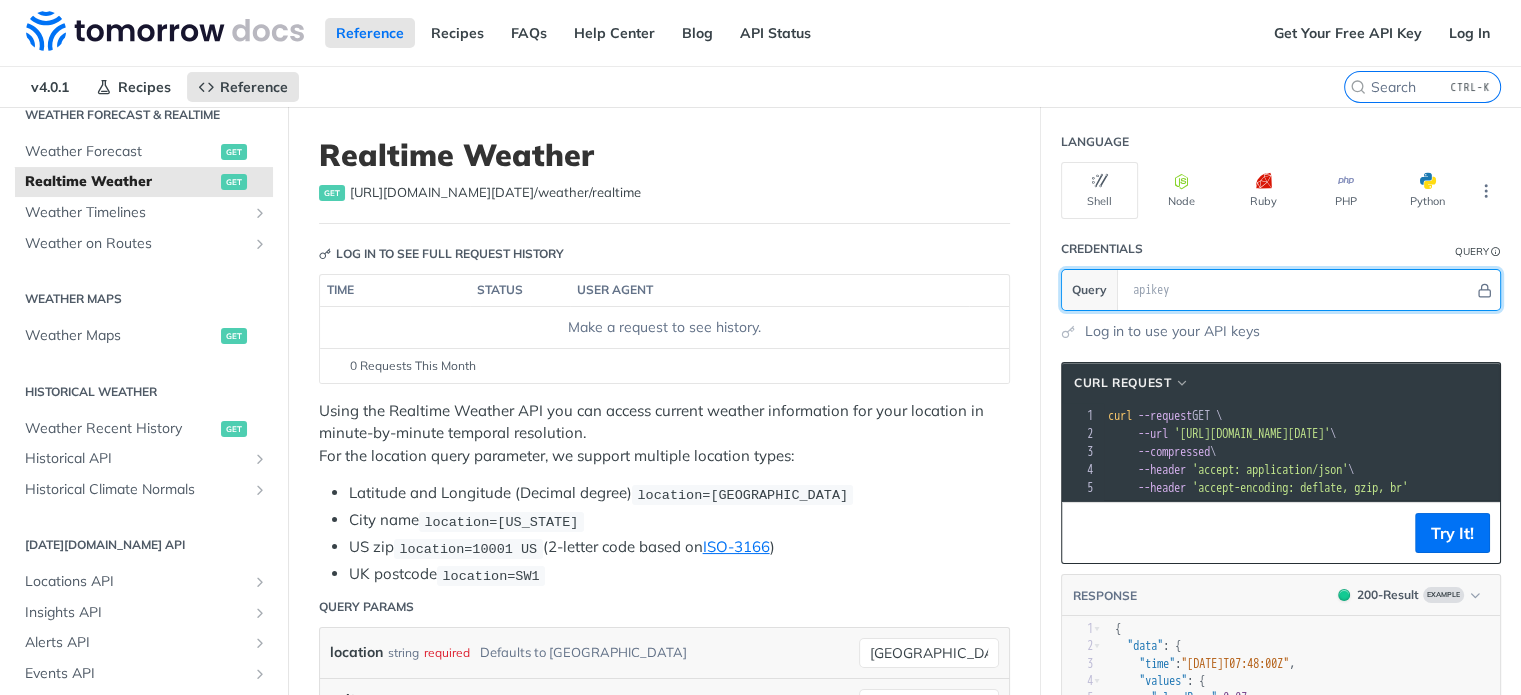 click at bounding box center (1298, 290) 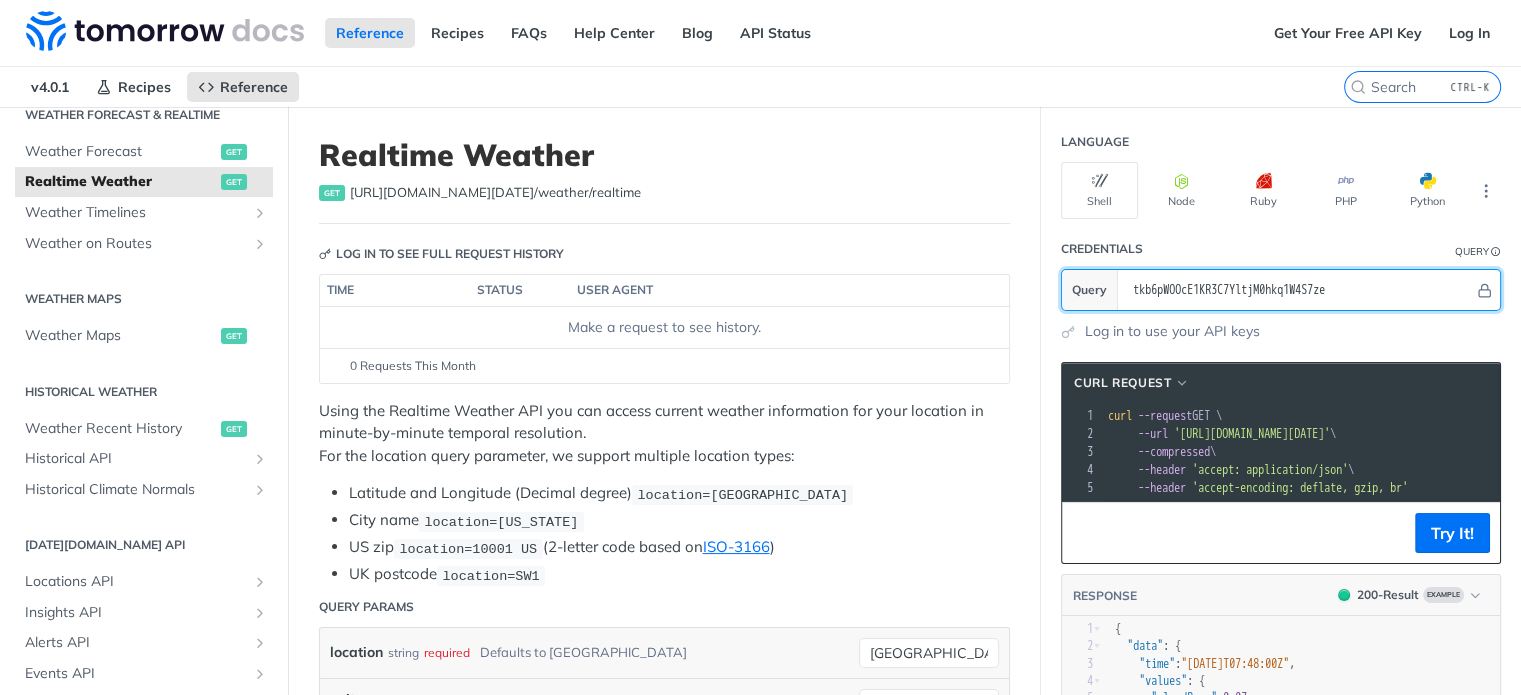 type on "tkb6pWOOcE1KR3C7YltjM0hkq1W4S7ze" 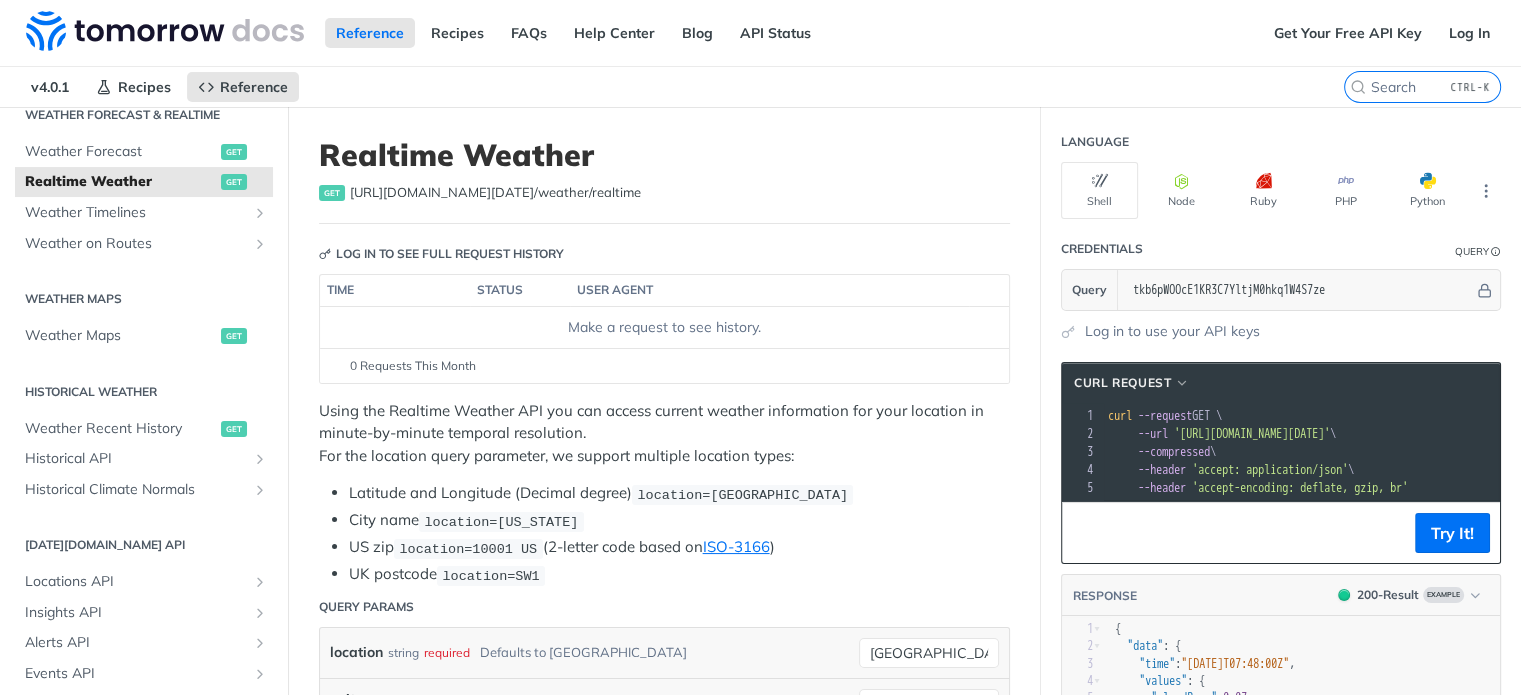 click on "curl   --request  GET \" at bounding box center [1487, 416] 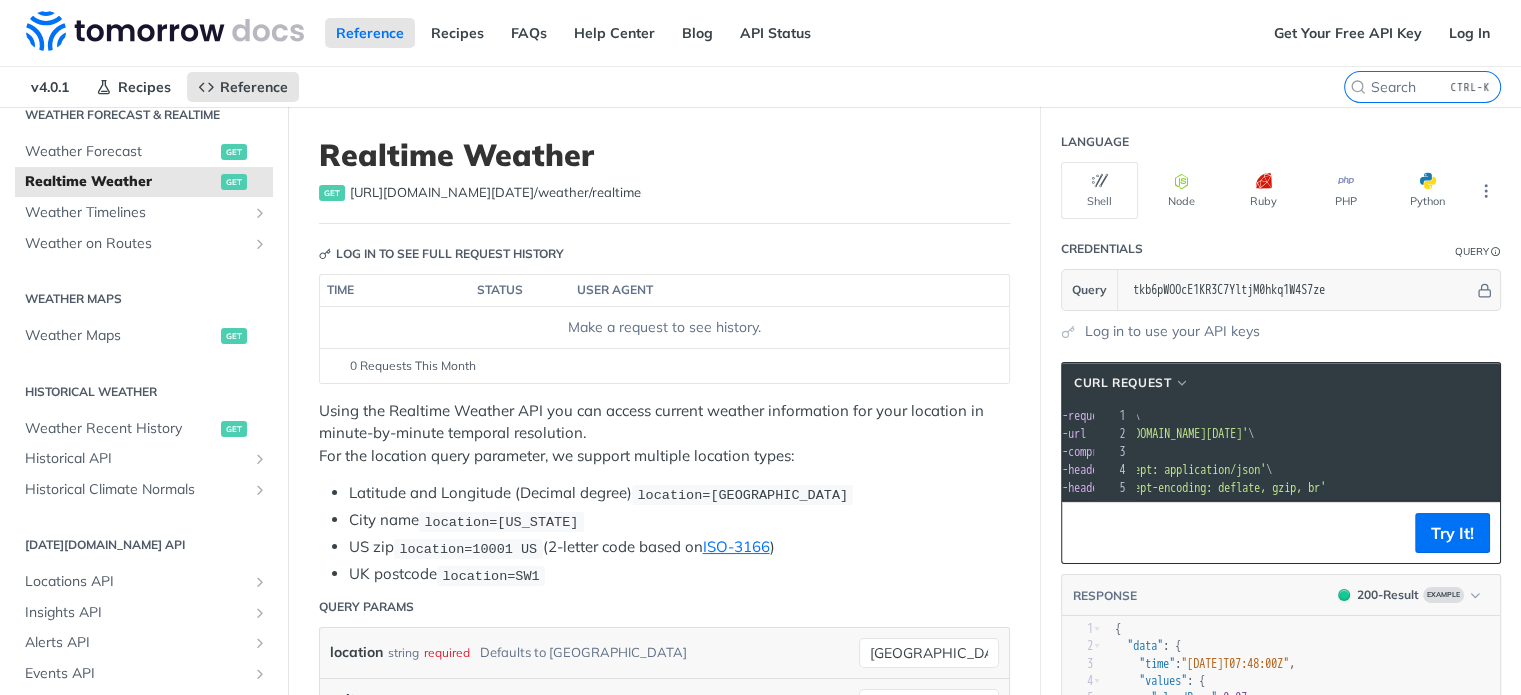 scroll, scrollTop: 0, scrollLeft: 140, axis: horizontal 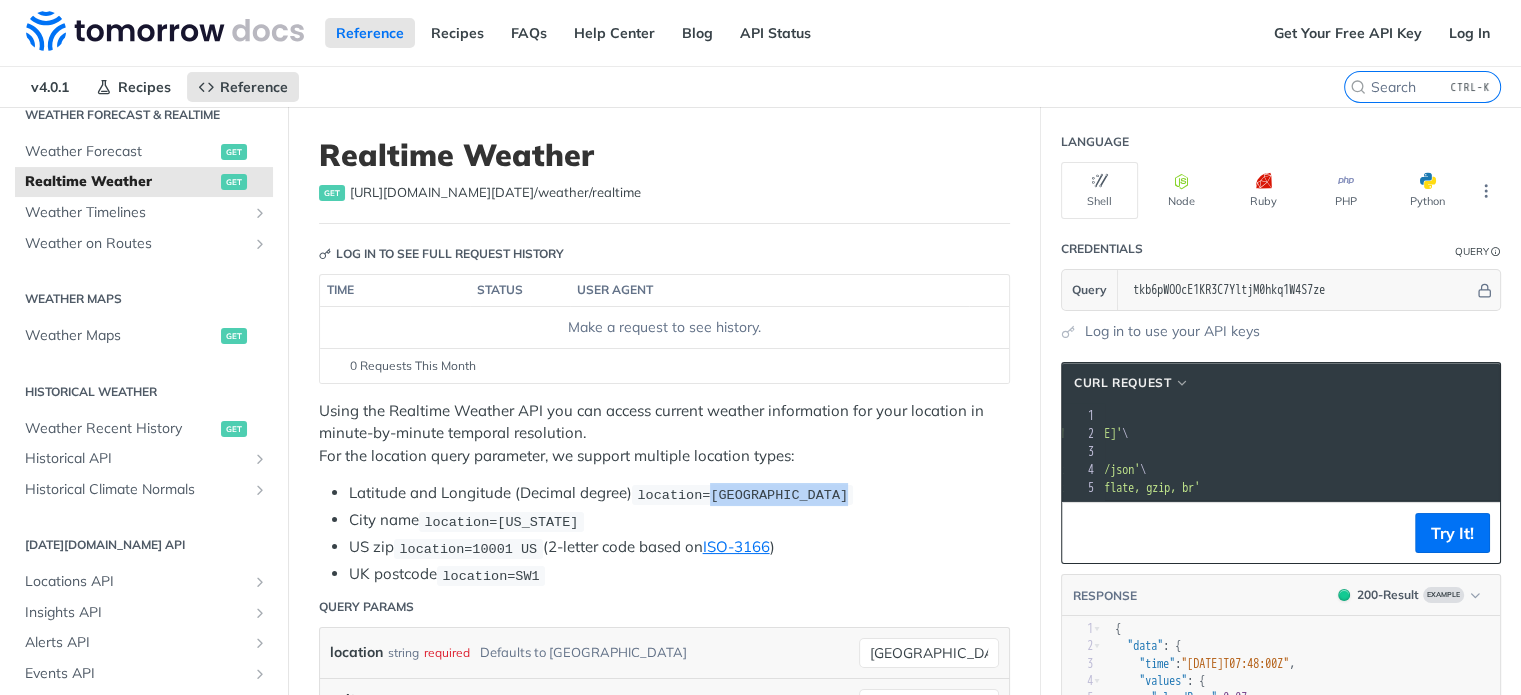 drag, startPoint x: 818, startPoint y: 495, endPoint x: 709, endPoint y: 503, distance: 109.29318 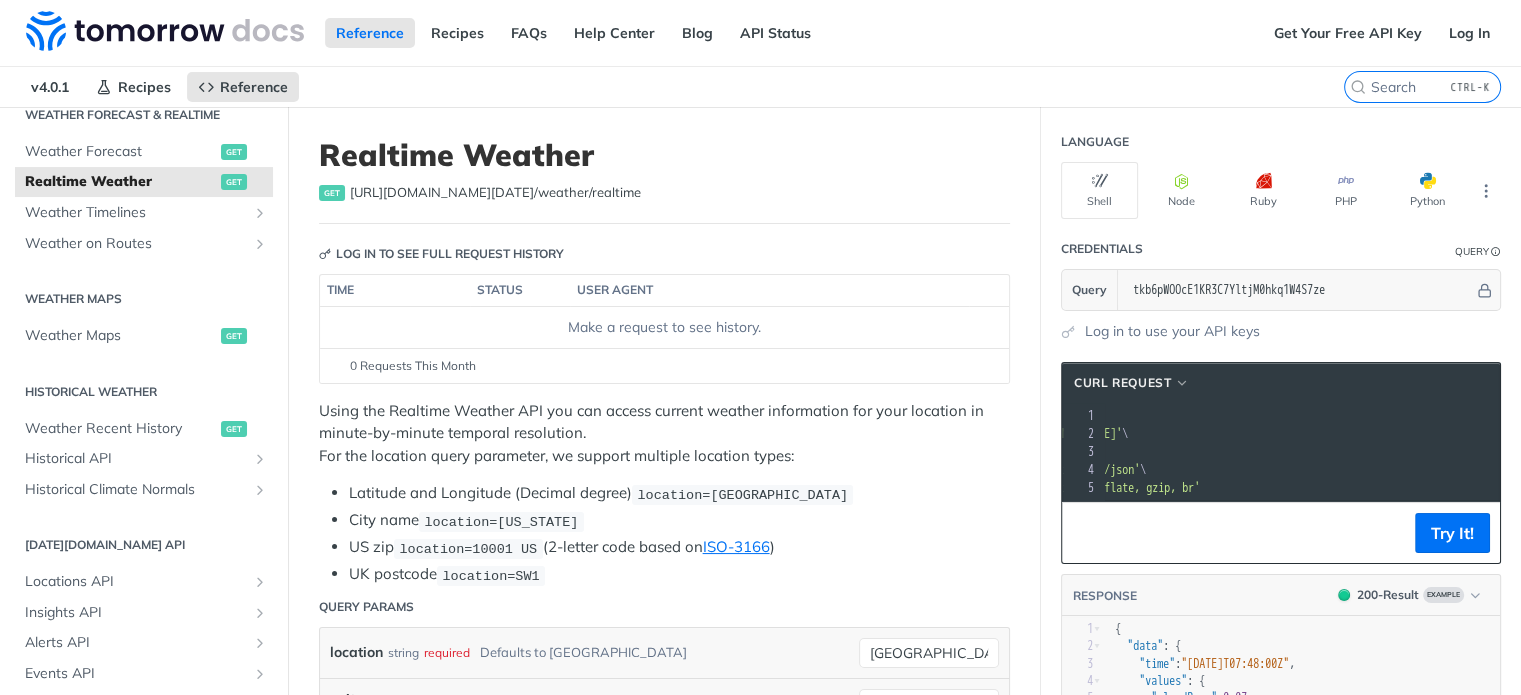 click on "'https://api.tomorrow.io/v4/weather/realtime?location=toronto&apikey=tkb6pWOOcE1KR3C7YltjM0hkq1W4S7ze'" at bounding box center [1044, 434] 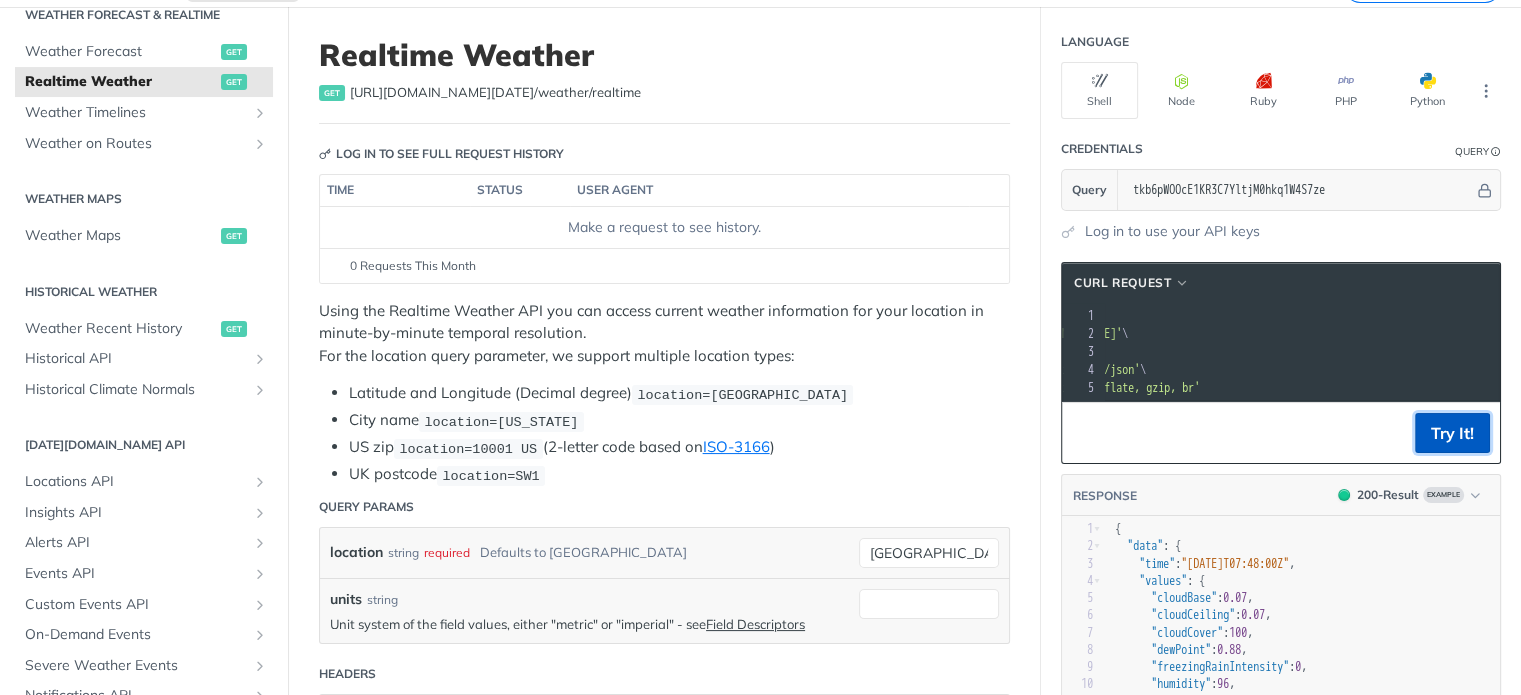 click on "Try It!" at bounding box center [1452, 433] 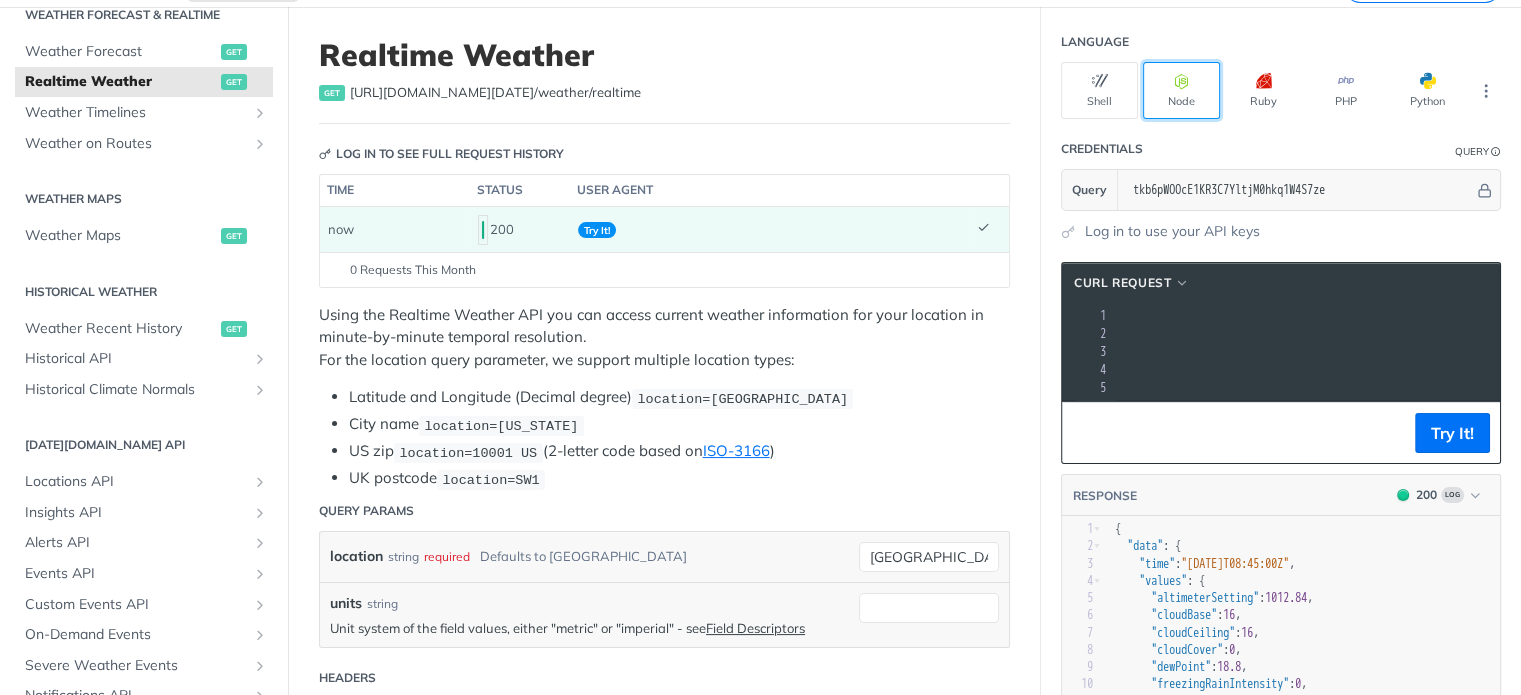 click on "Node" at bounding box center (1181, 90) 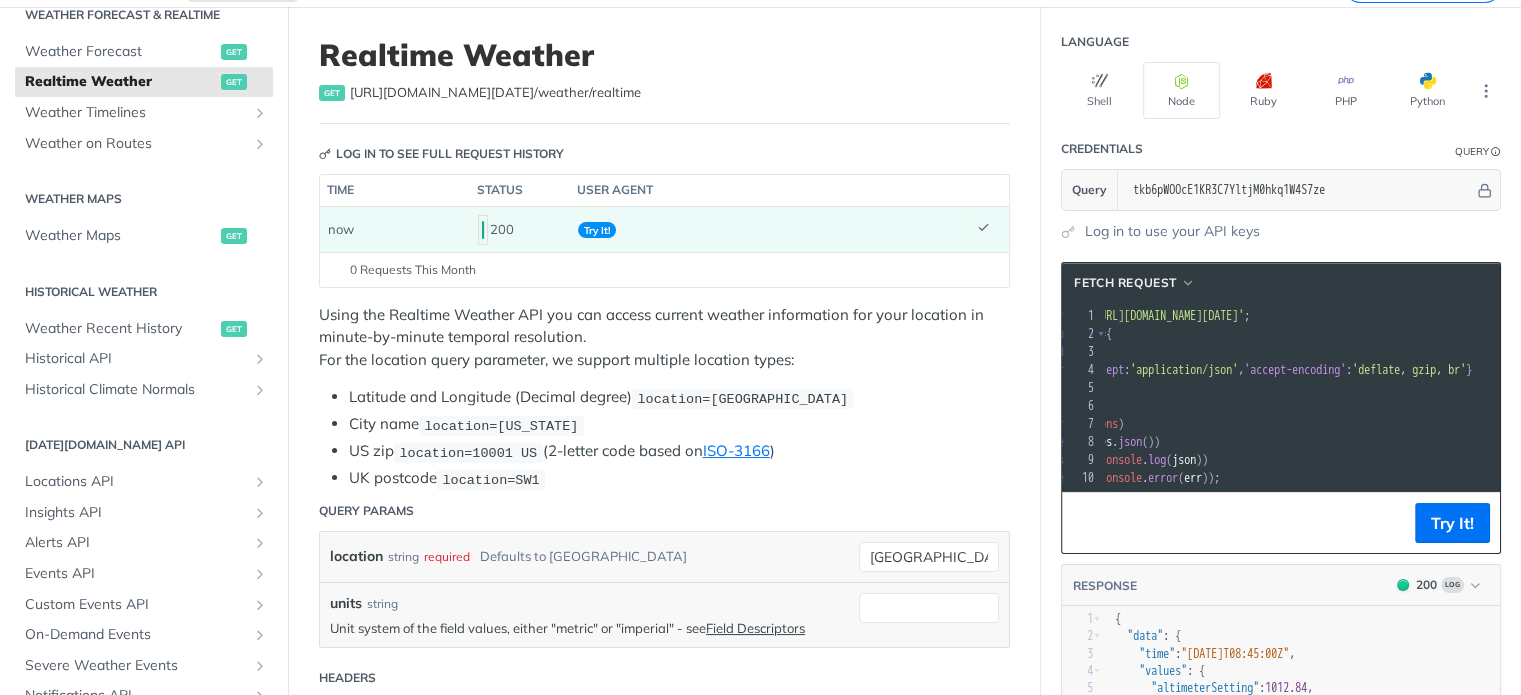 click on "method :  'GET' ," at bounding box center [1395, 352] 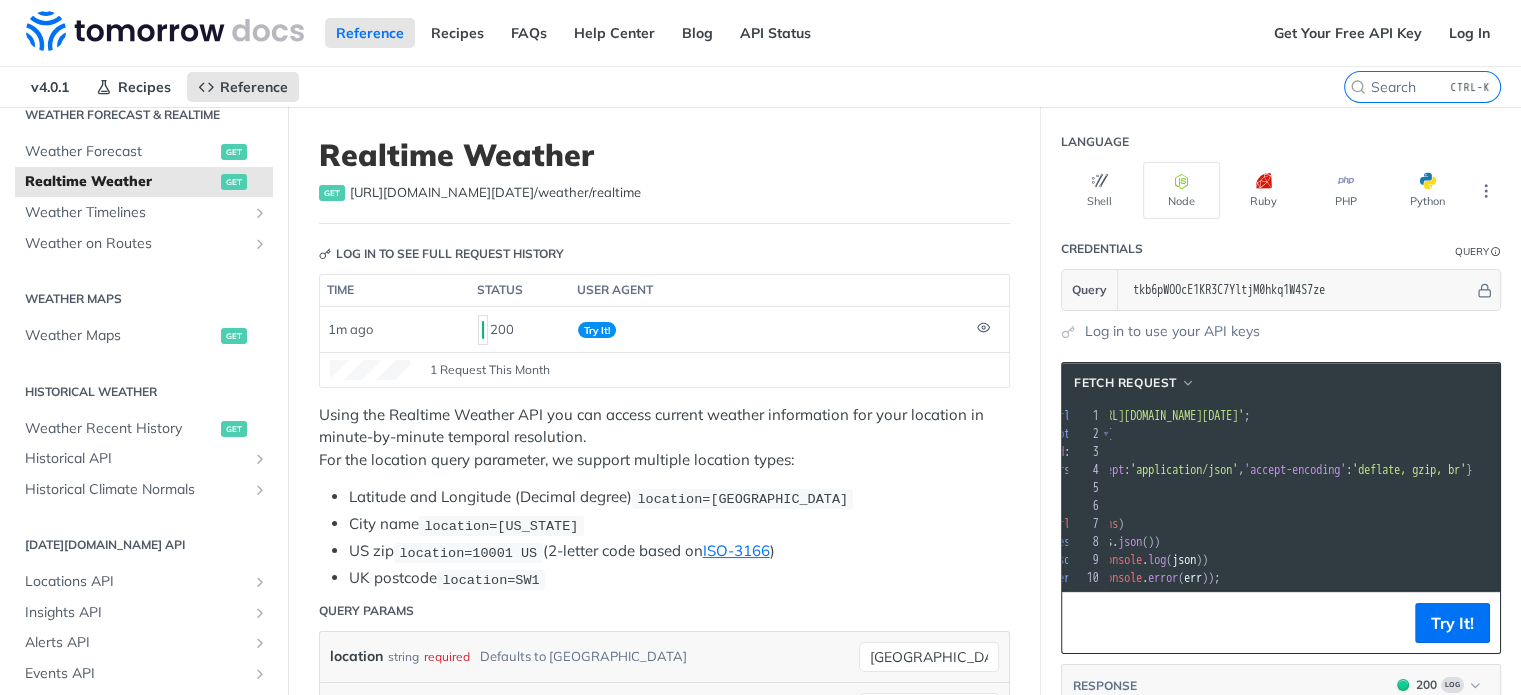 scroll, scrollTop: 0, scrollLeft: 210, axis: horizontal 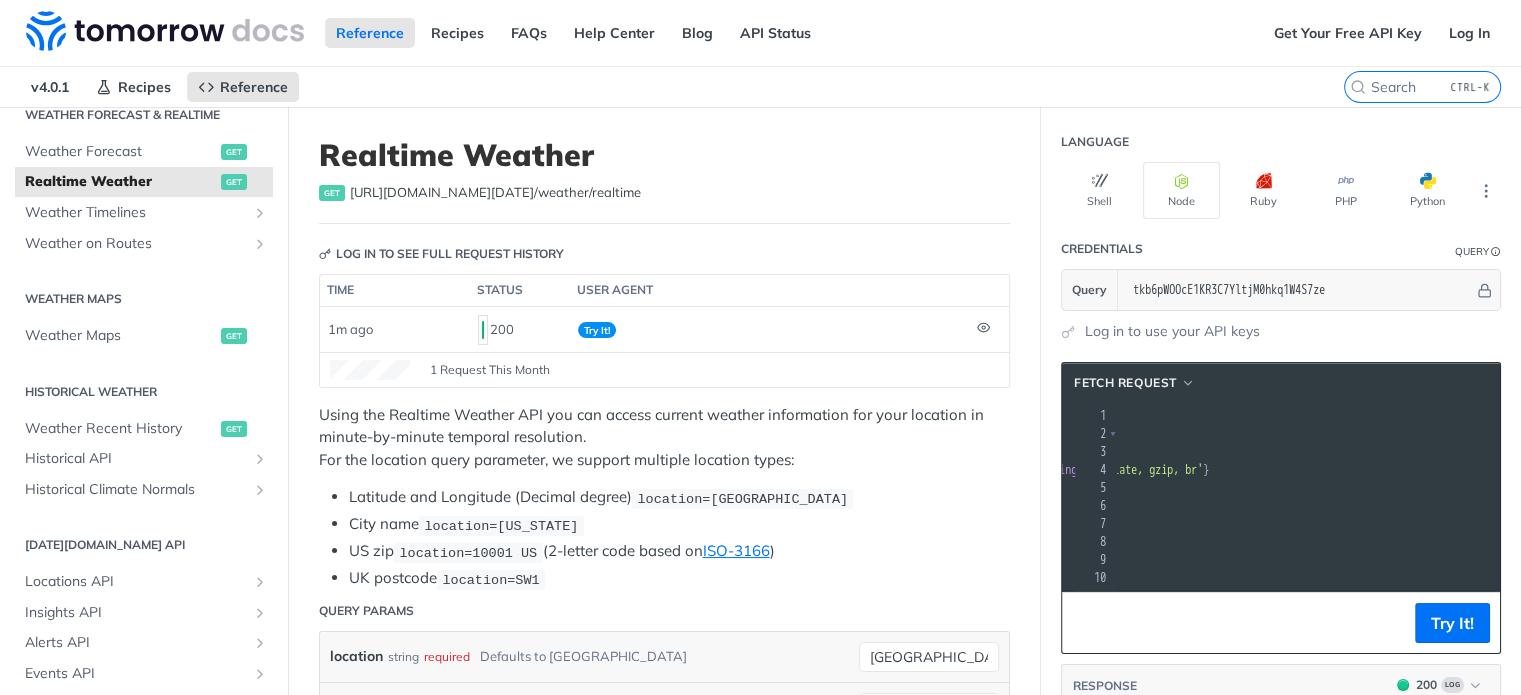drag, startPoint x: 1224, startPoint y: 415, endPoint x: 1484, endPoint y: 411, distance: 260.03076 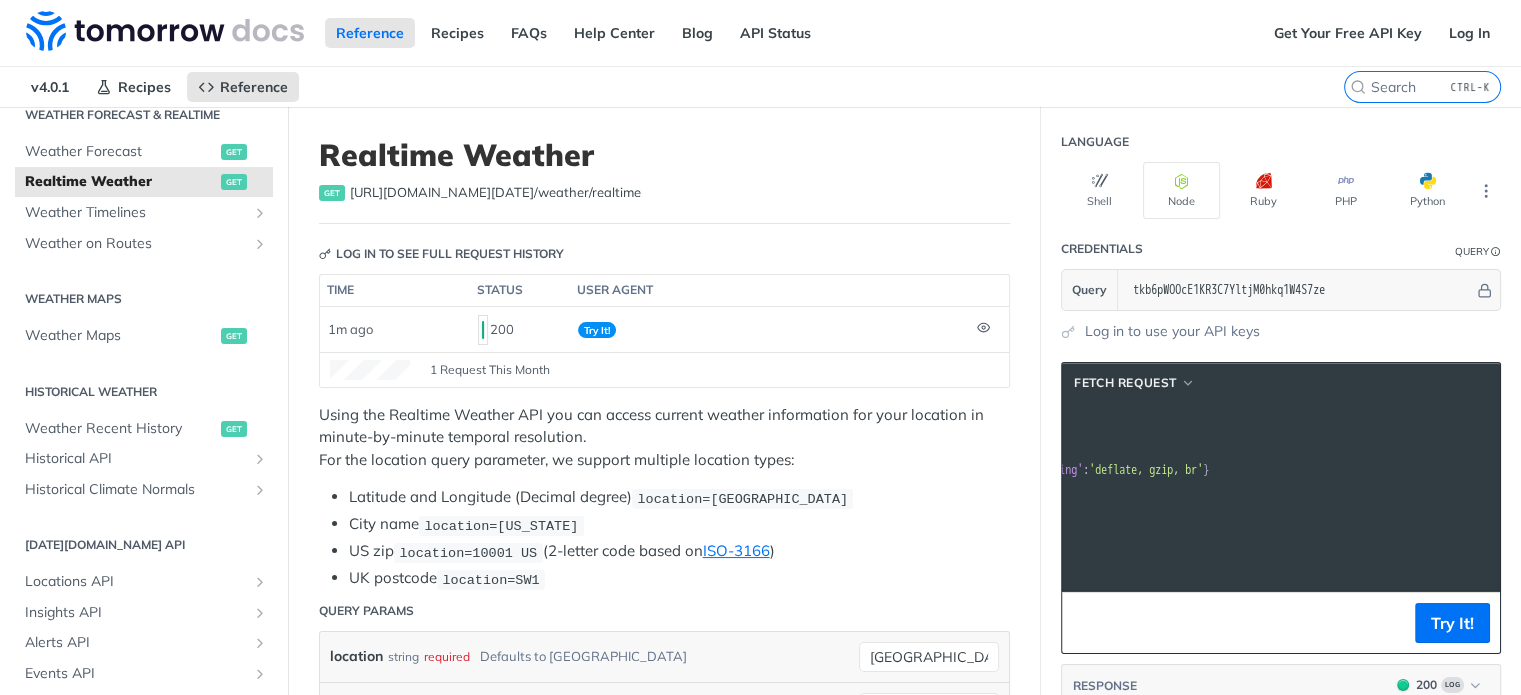 scroll, scrollTop: 0, scrollLeft: 226, axis: horizontal 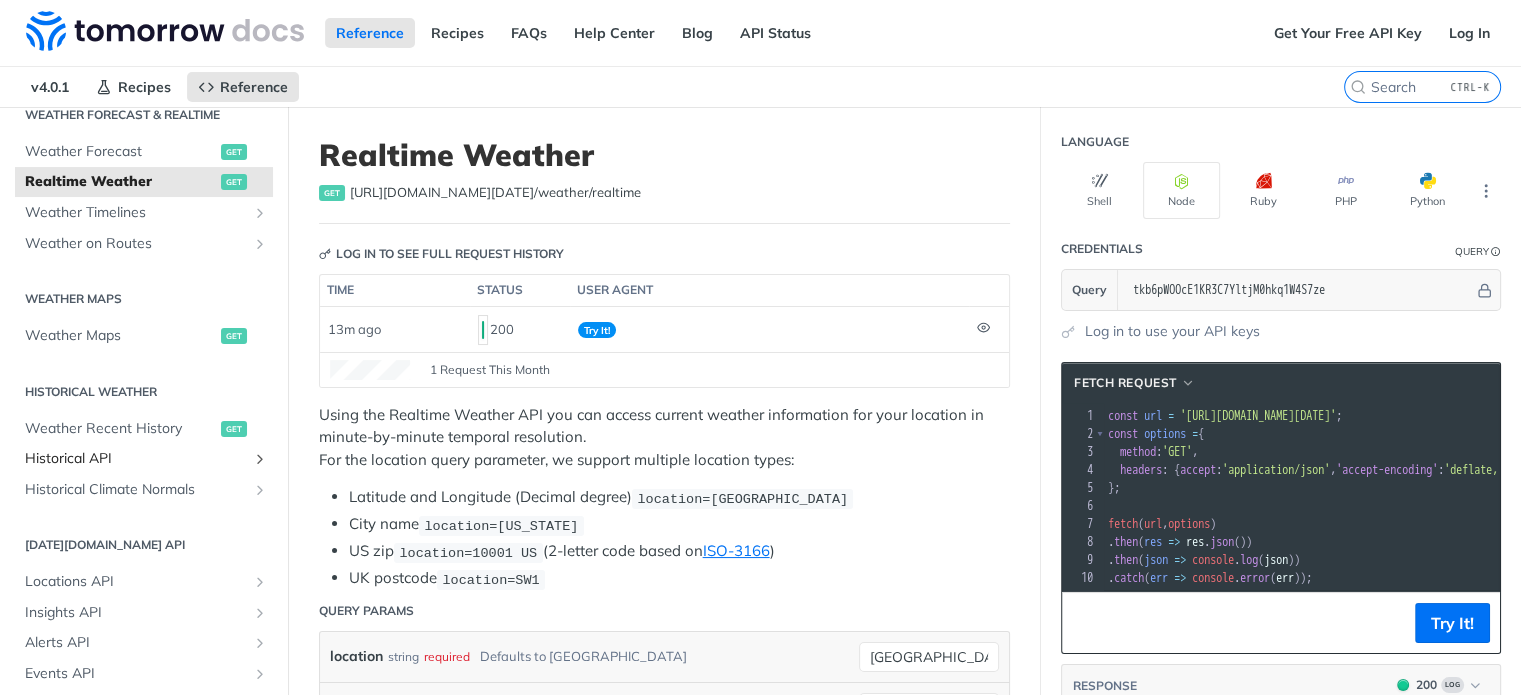 click on "Historical API" at bounding box center (136, 459) 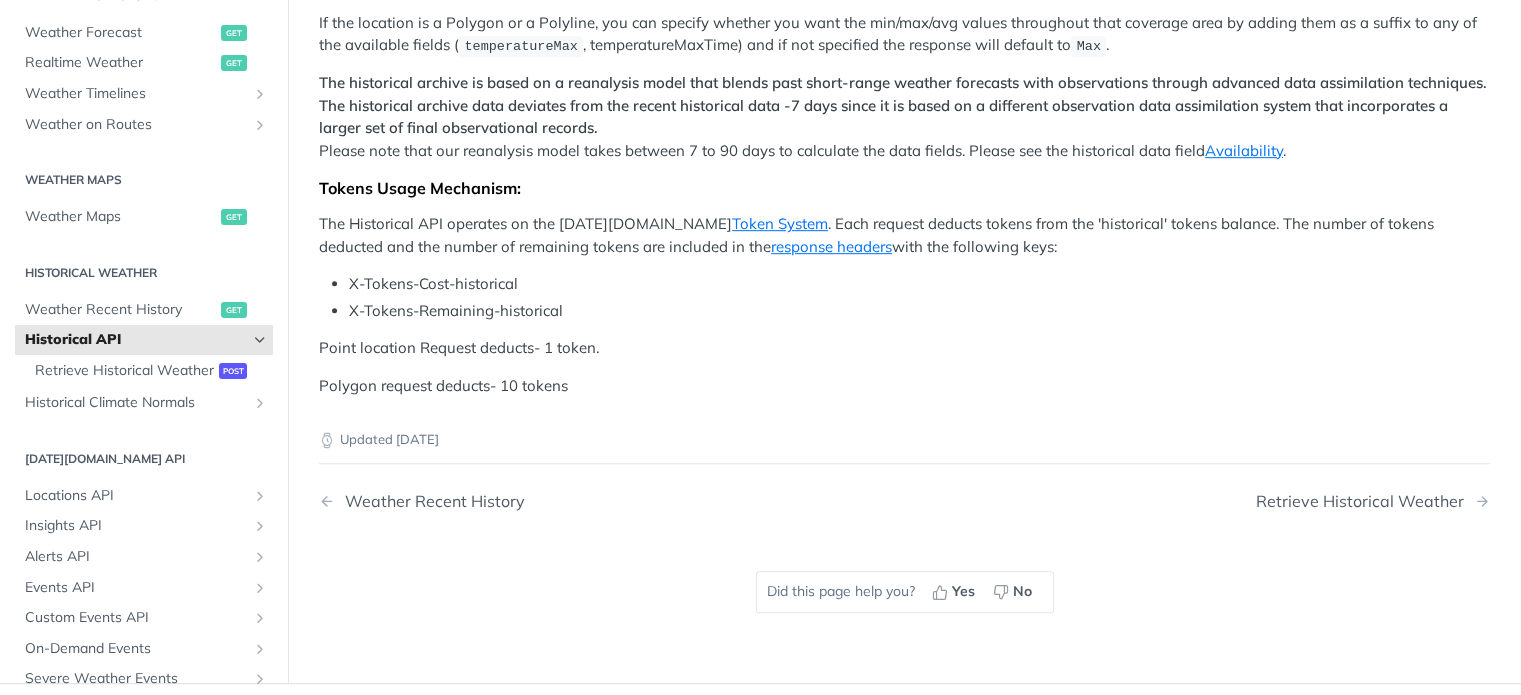 scroll, scrollTop: 900, scrollLeft: 0, axis: vertical 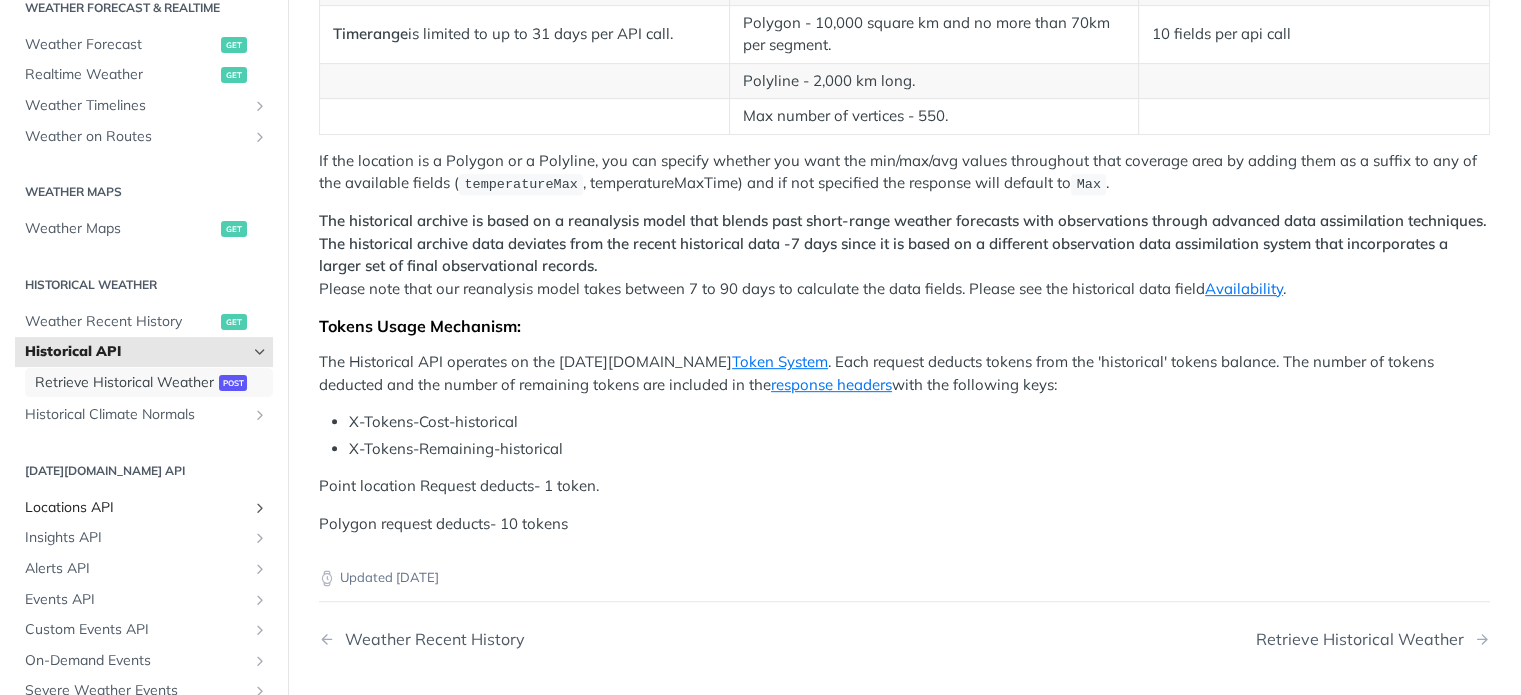 click on "Retrieve Historical Weather" at bounding box center [124, 383] 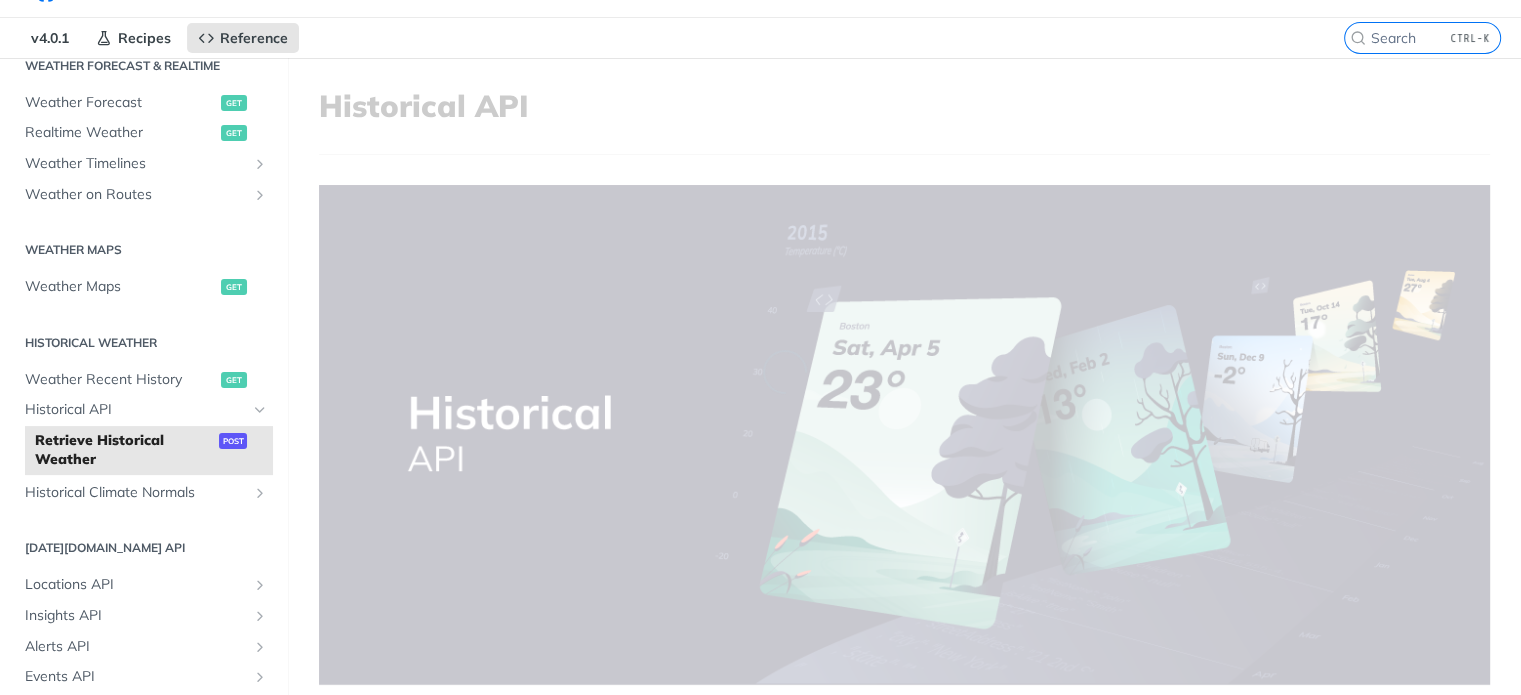 scroll, scrollTop: 0, scrollLeft: 0, axis: both 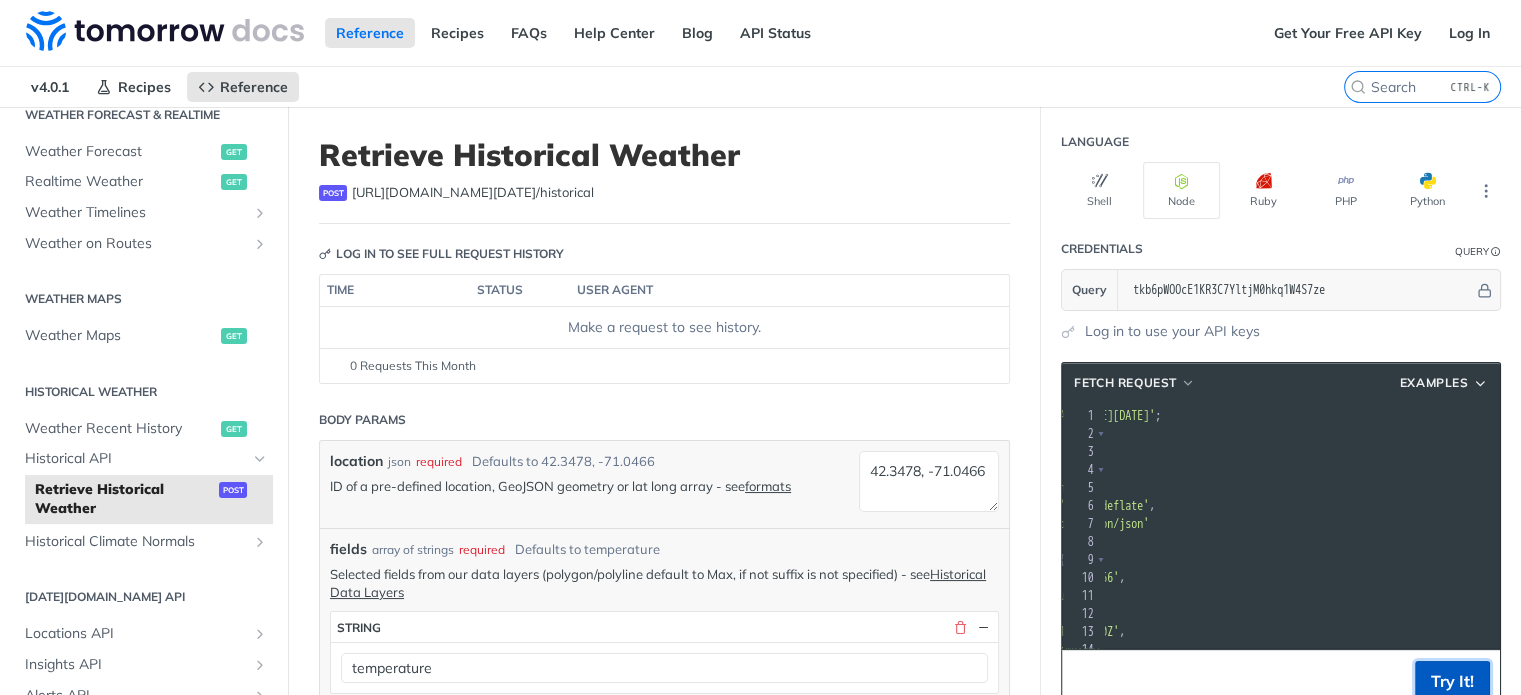 click on "Try It!" at bounding box center (1452, 681) 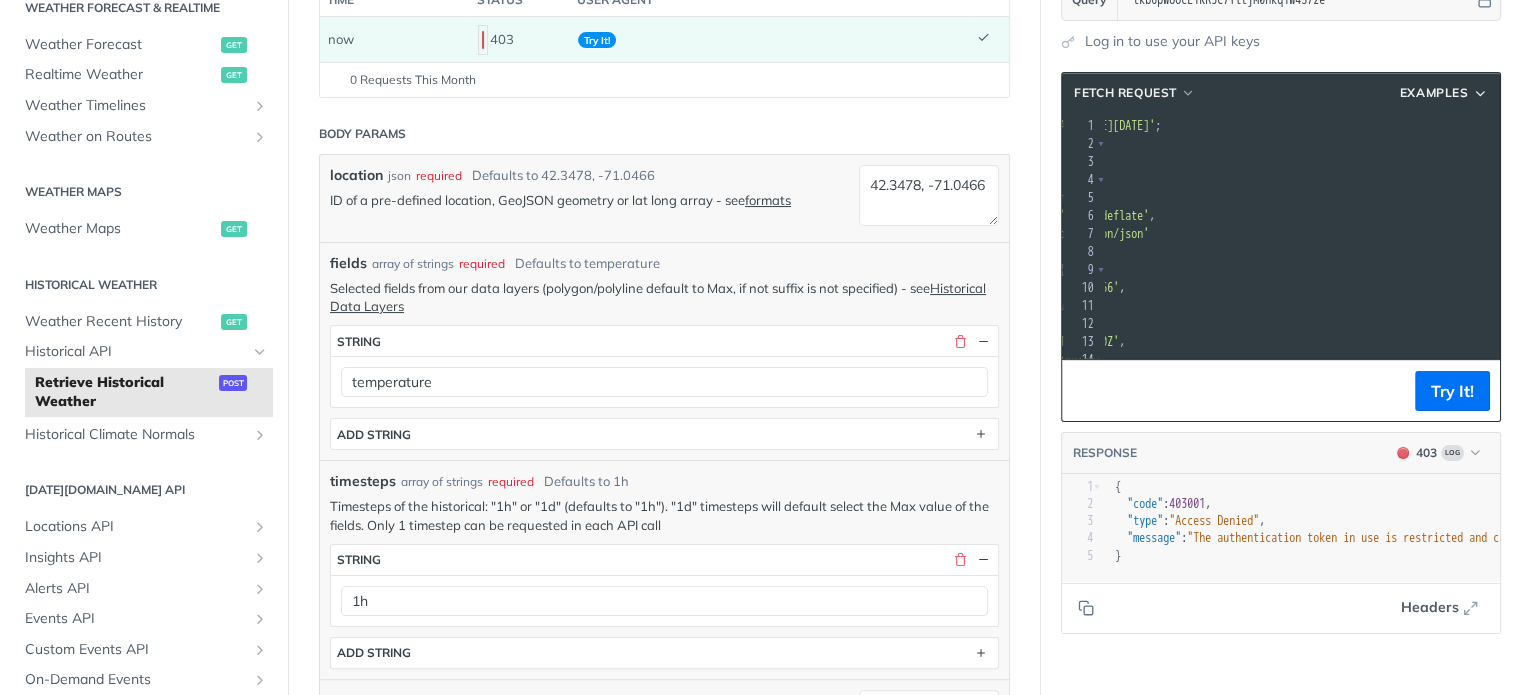 scroll, scrollTop: 104, scrollLeft: 0, axis: vertical 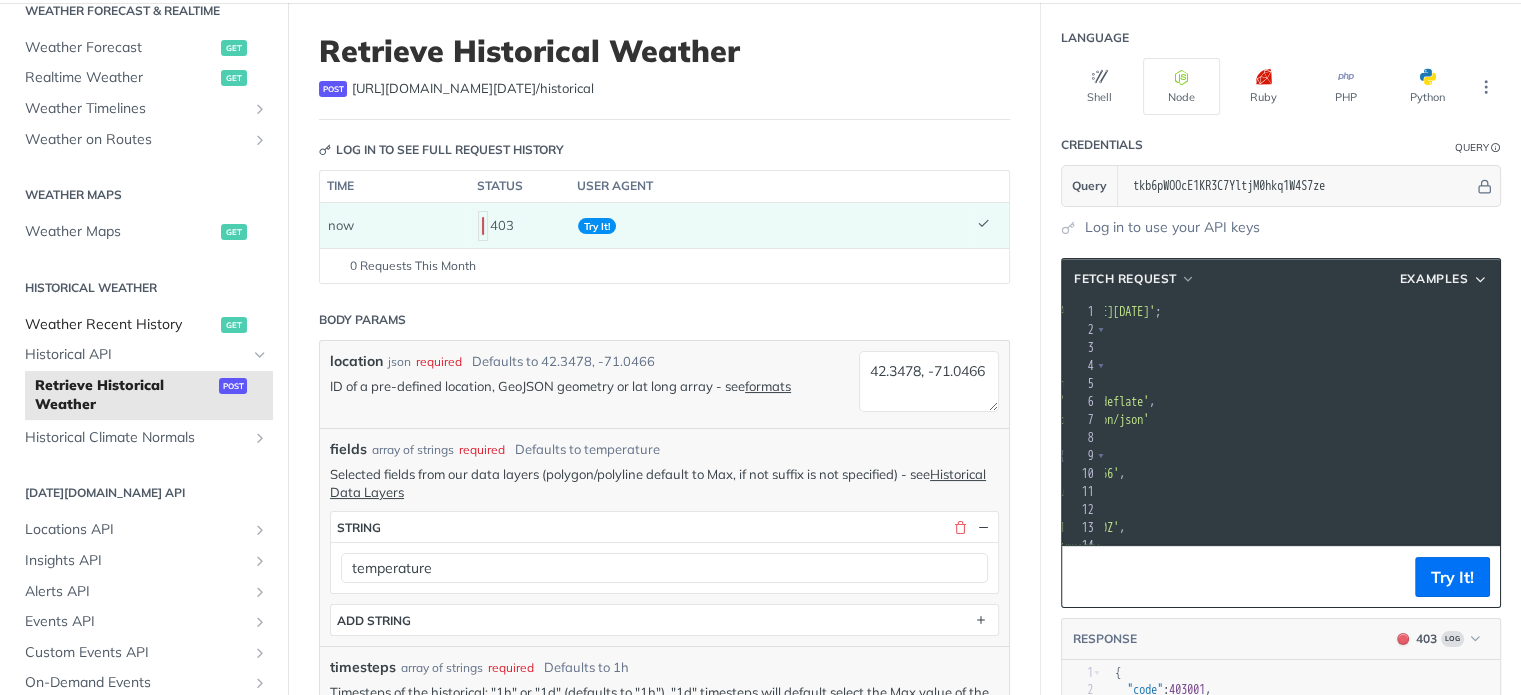 click on "Weather Recent History" at bounding box center (120, 325) 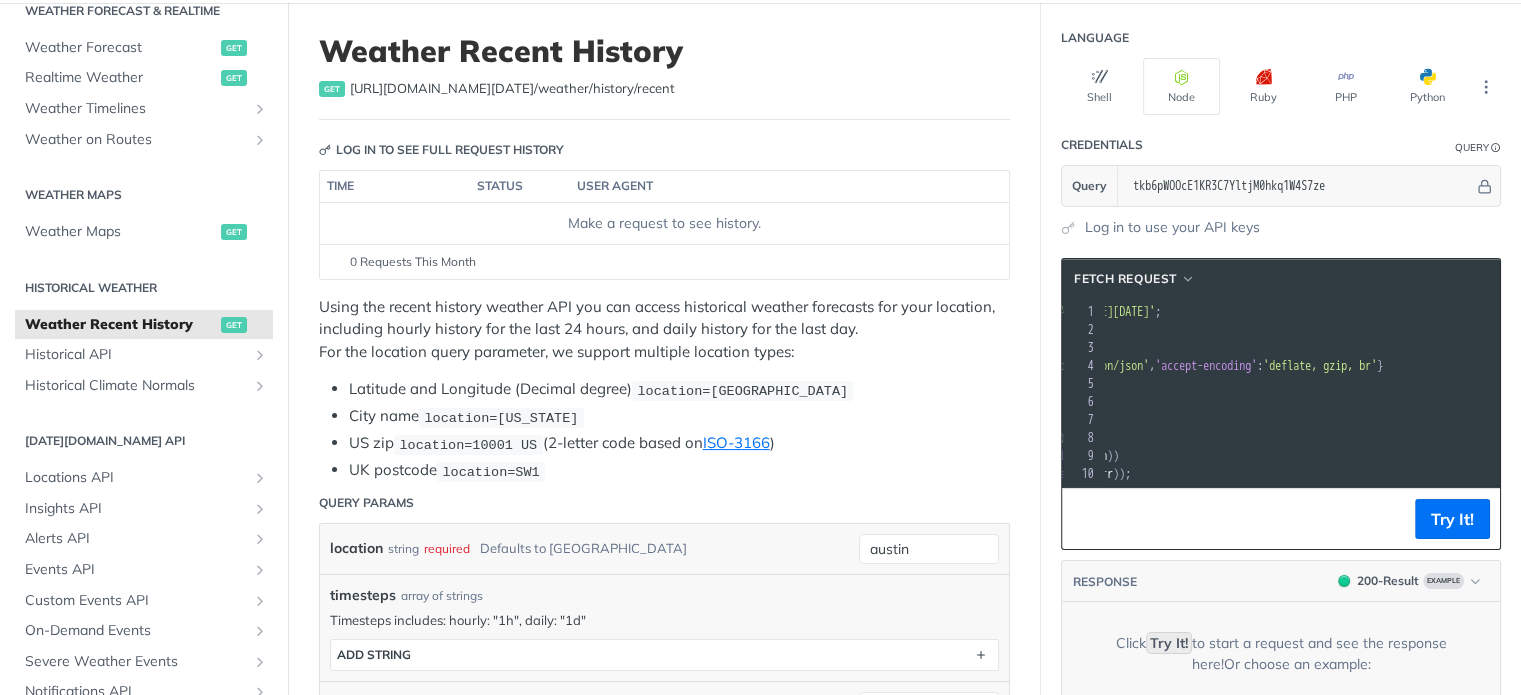 scroll, scrollTop: 0, scrollLeft: 0, axis: both 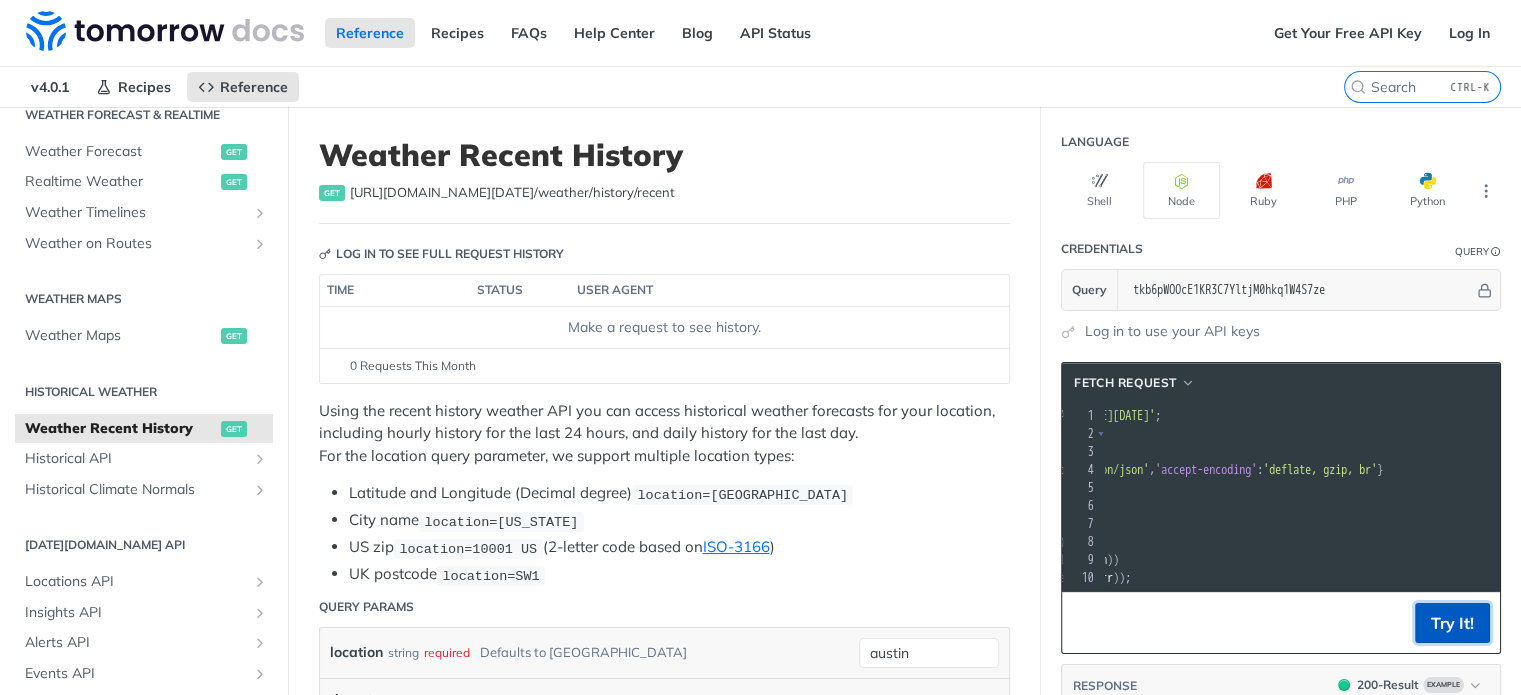click on "Try It!" at bounding box center [1452, 623] 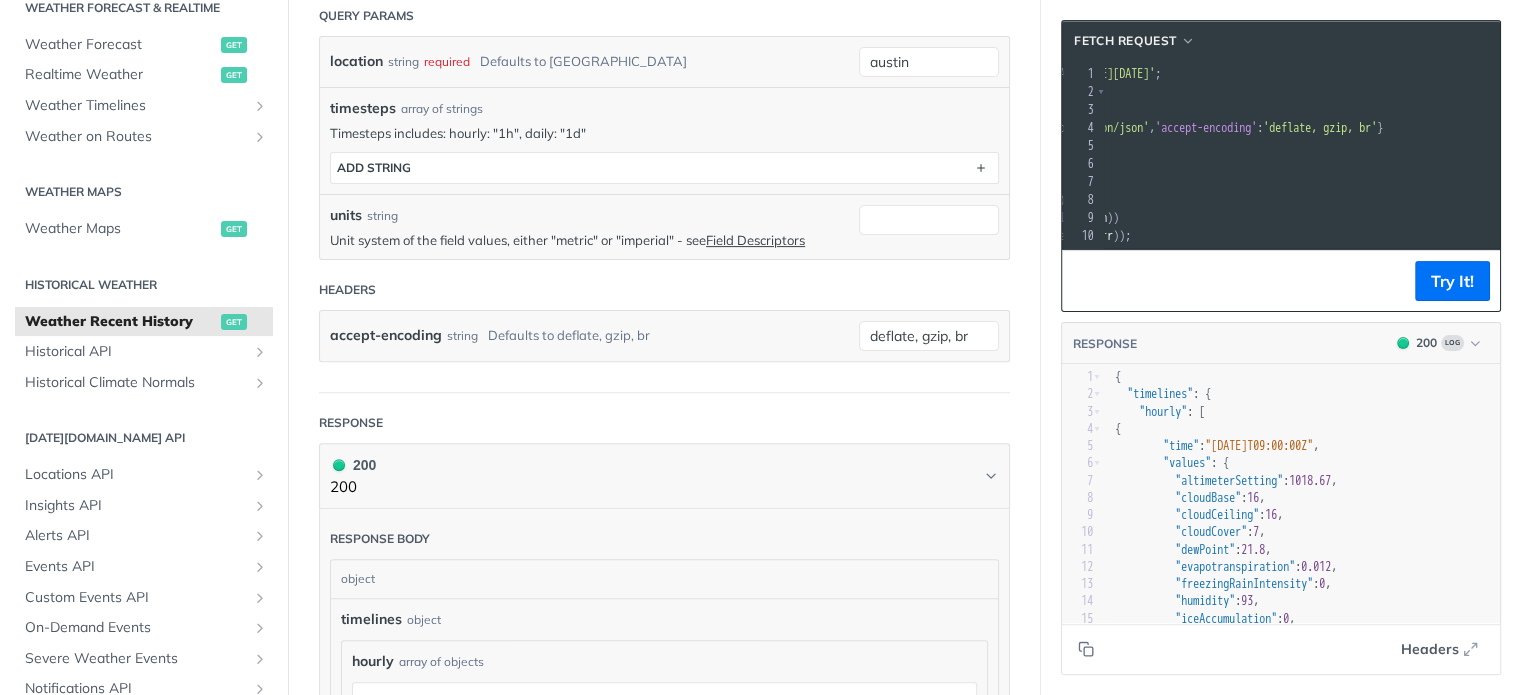 scroll, scrollTop: 600, scrollLeft: 0, axis: vertical 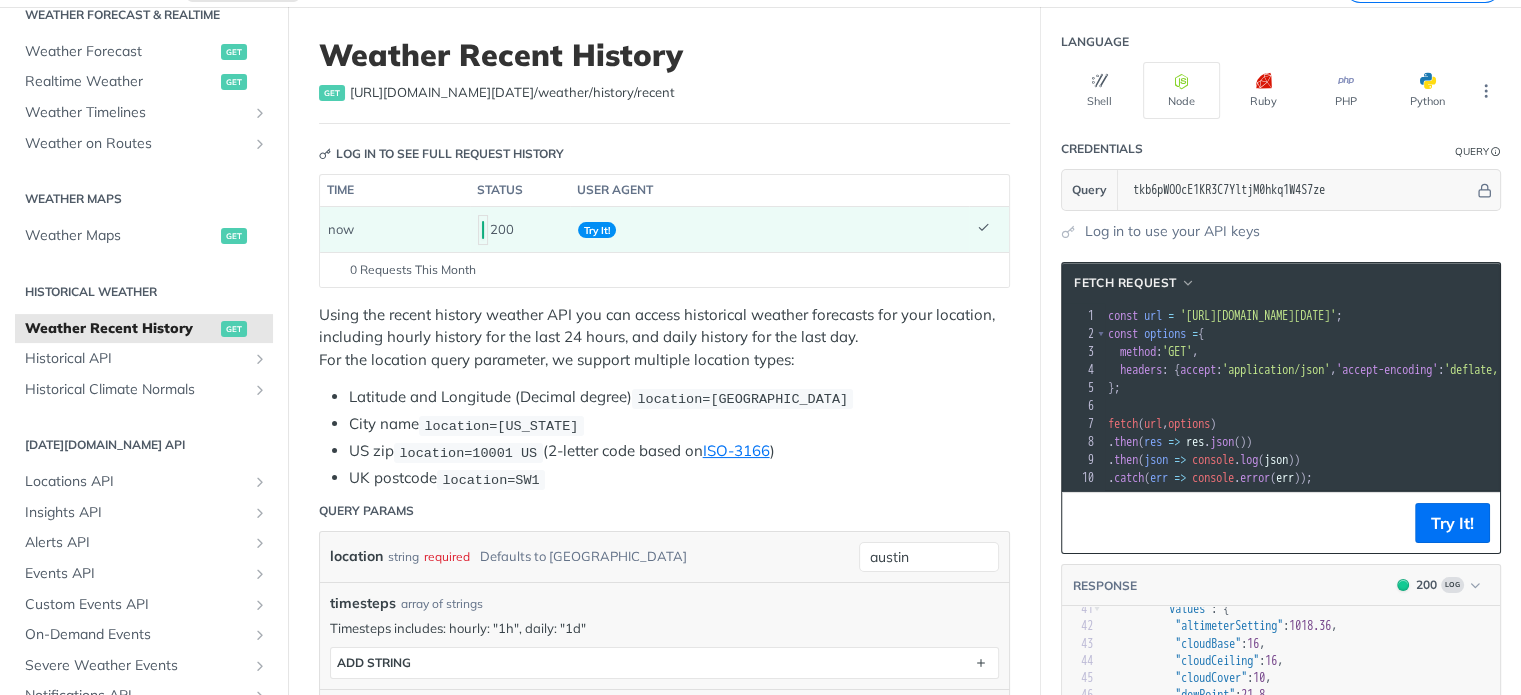 drag, startPoint x: 1334, startPoint y: 313, endPoint x: 1192, endPoint y: 315, distance: 142.01408 